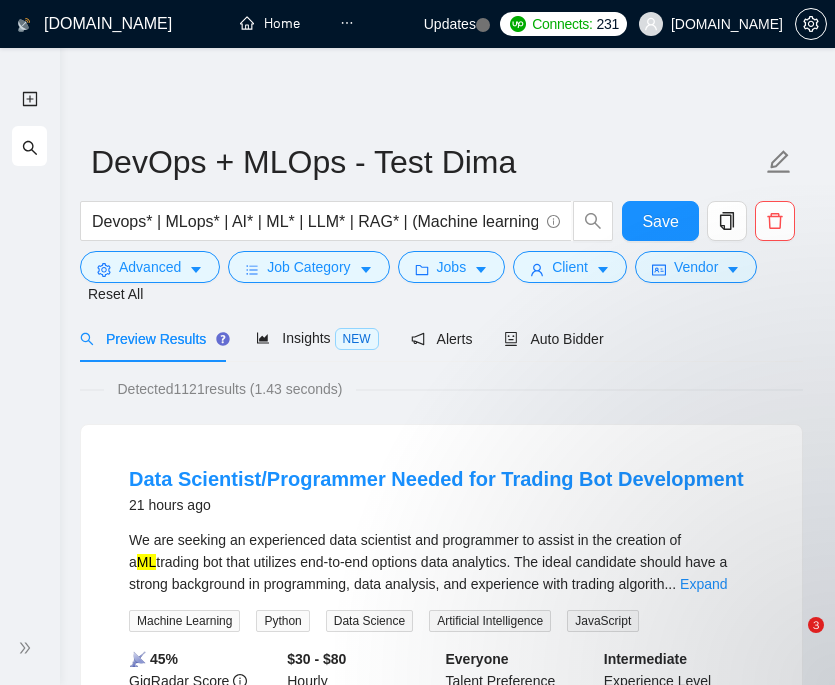 scroll, scrollTop: 0, scrollLeft: 0, axis: both 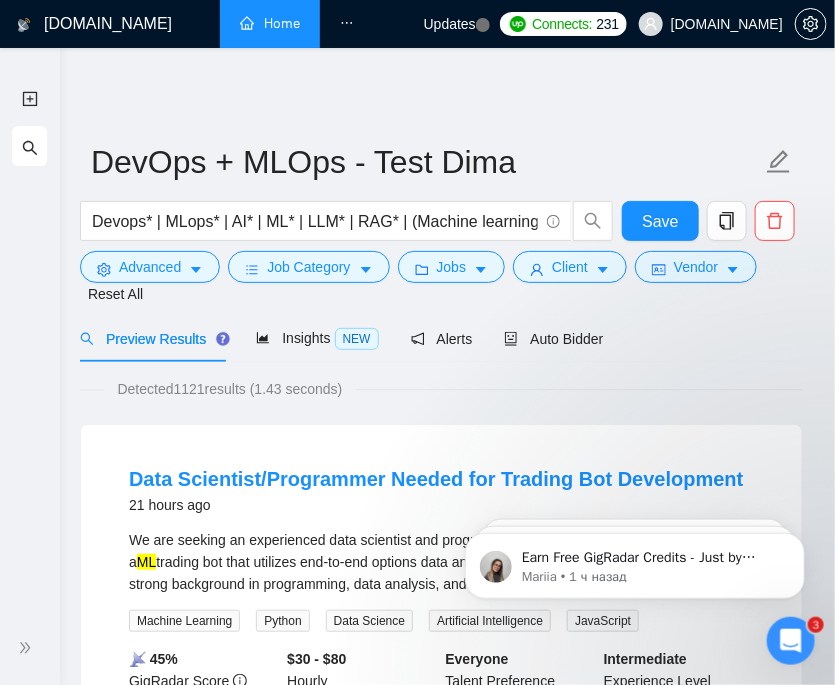 click on "Home" at bounding box center (270, 23) 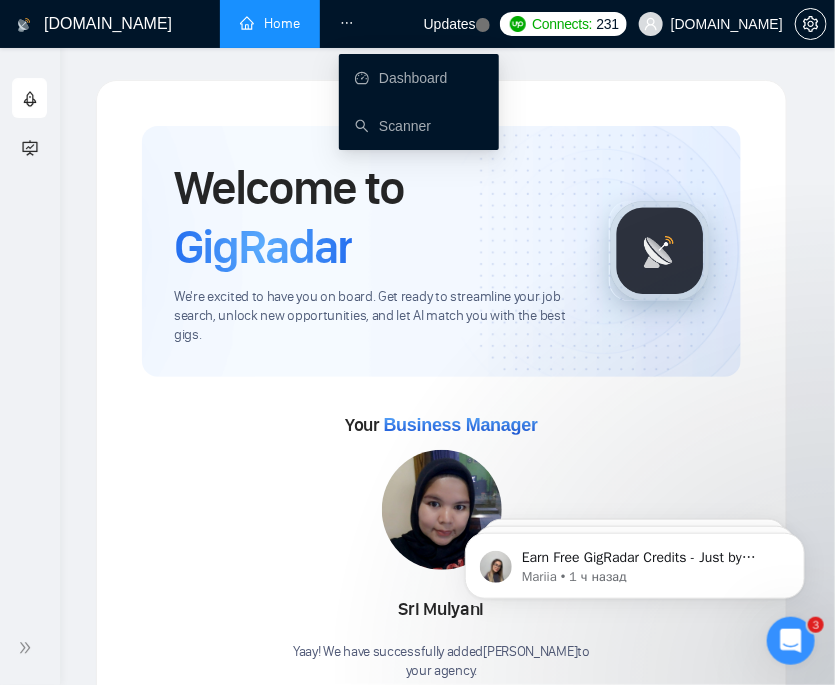 click on "Home" at bounding box center [270, 23] 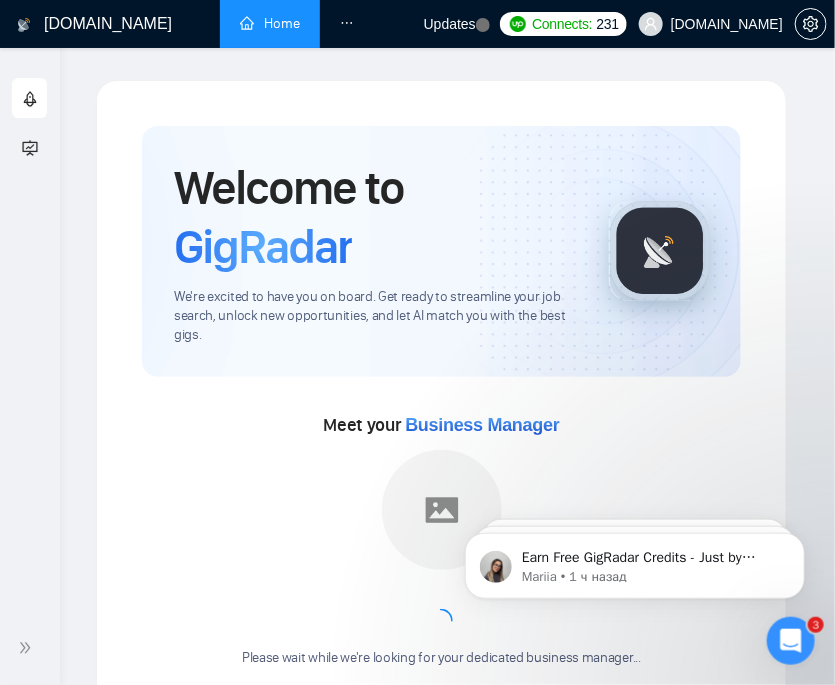 click at bounding box center [347, 24] 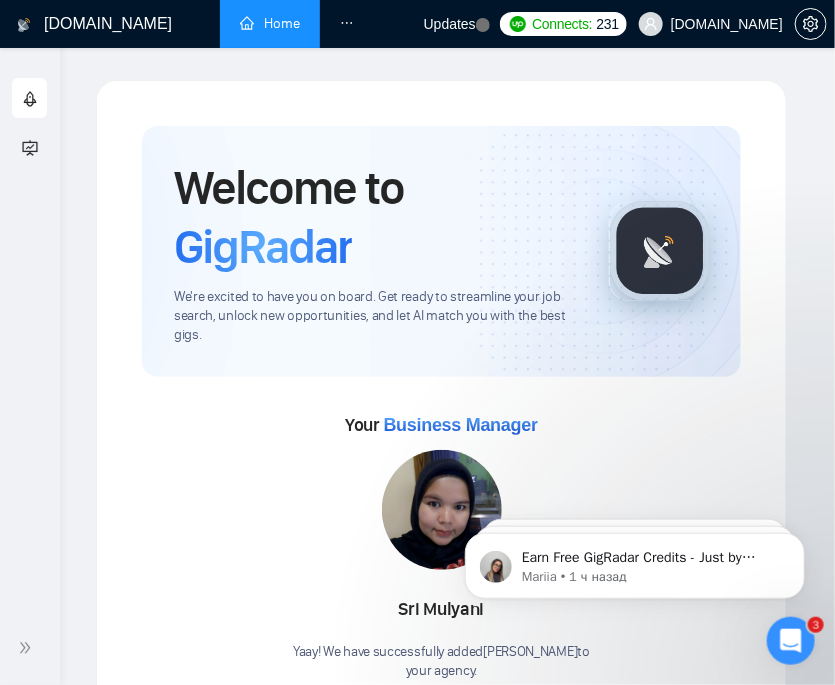 click at bounding box center (30, 99) 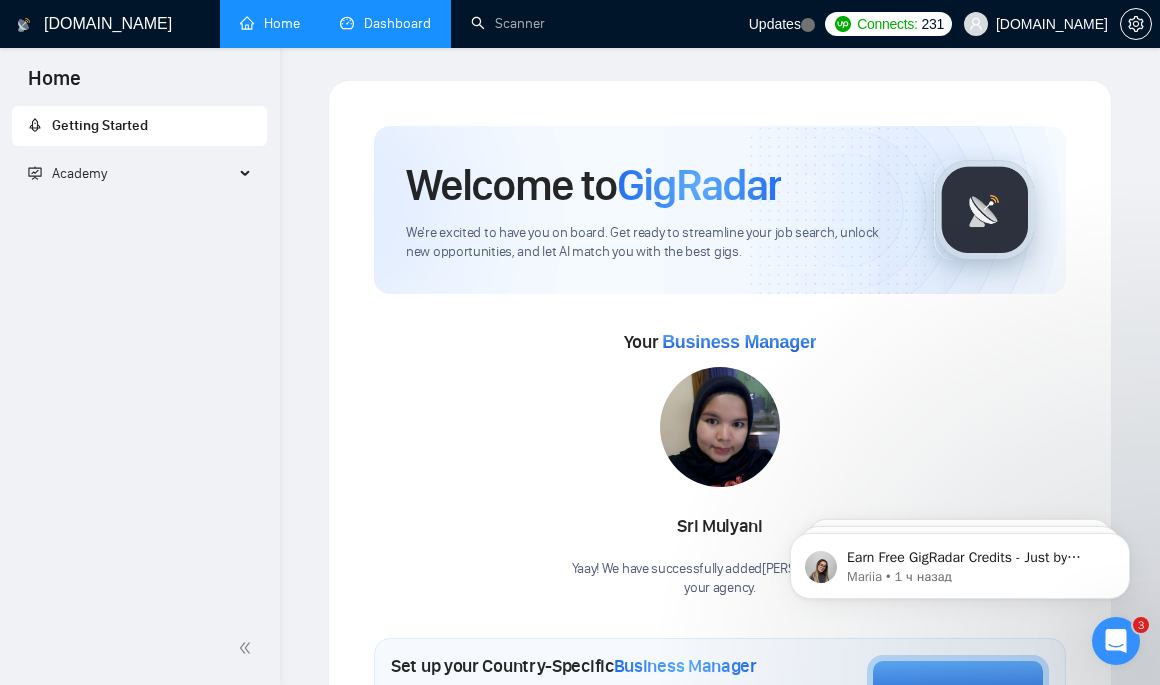 click on "Dashboard" at bounding box center [385, 23] 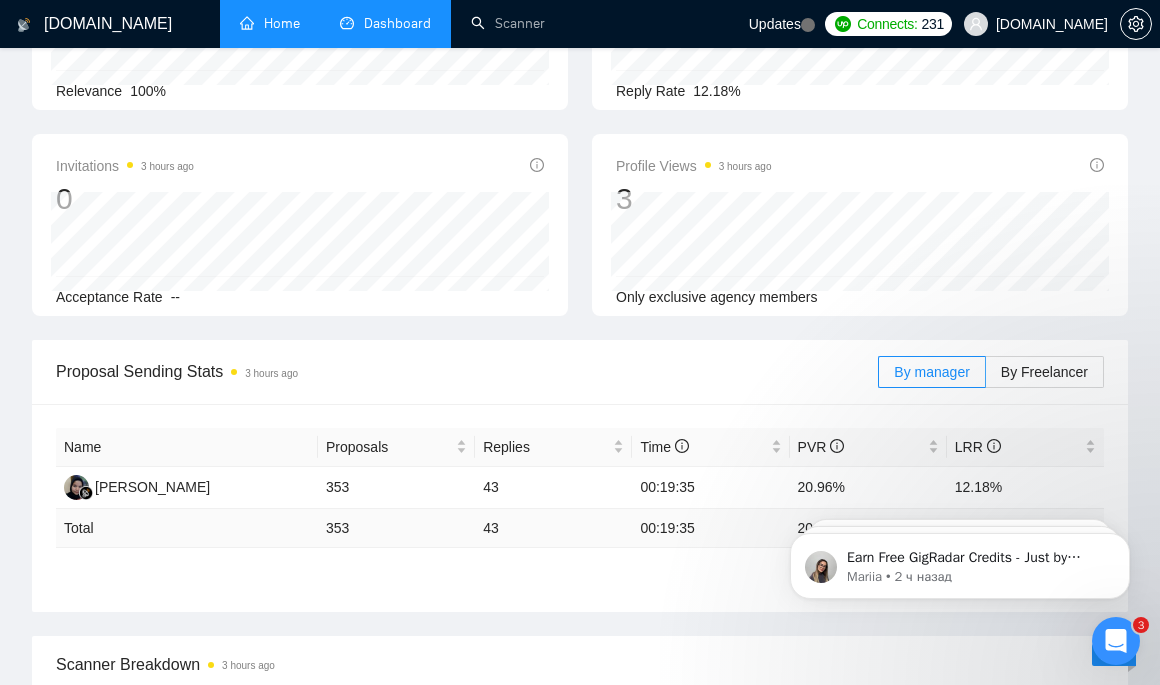 scroll, scrollTop: 0, scrollLeft: 0, axis: both 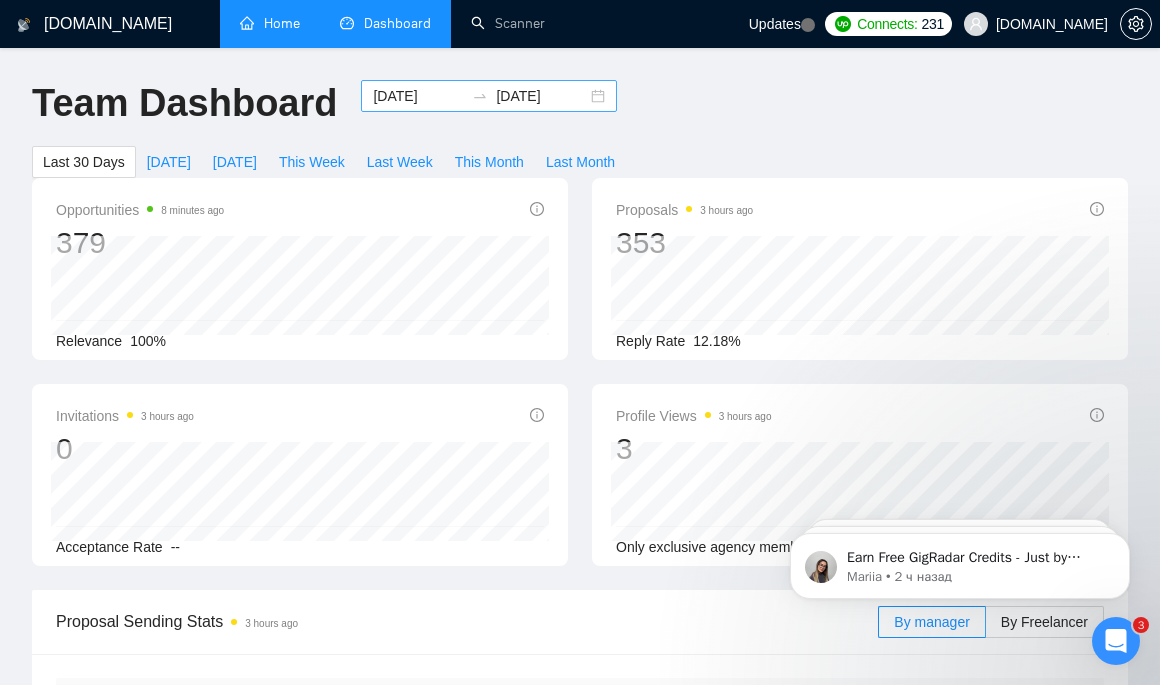 click on "[DATE] [DATE]" at bounding box center [489, 96] 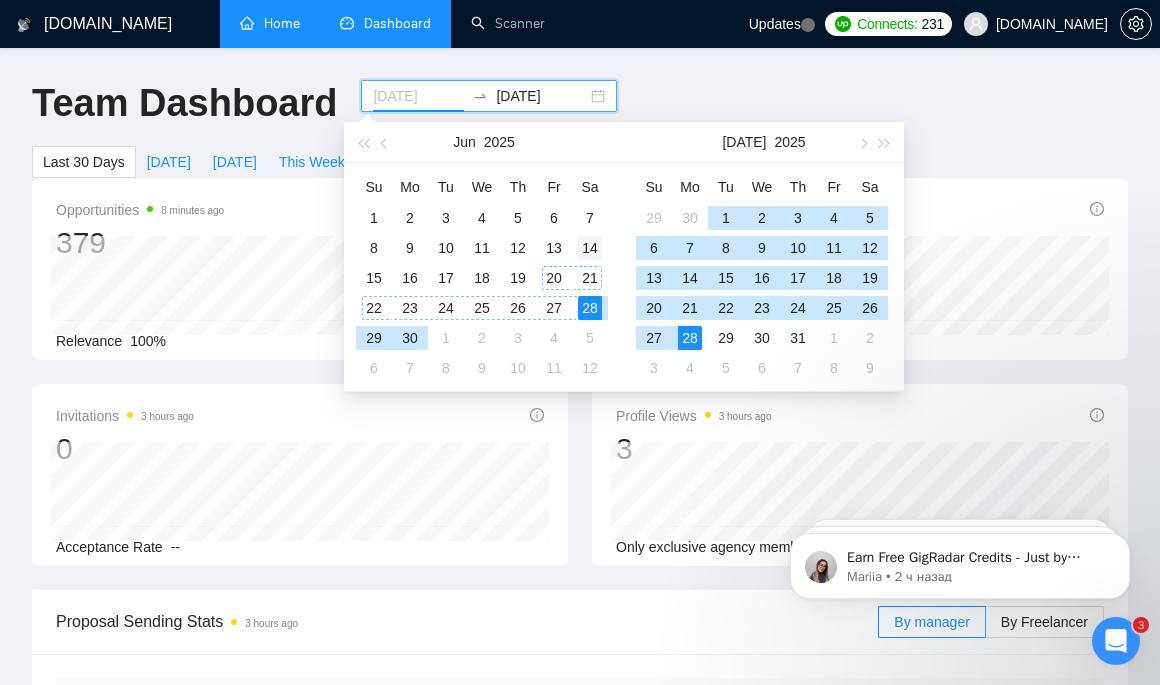type on "[DATE]" 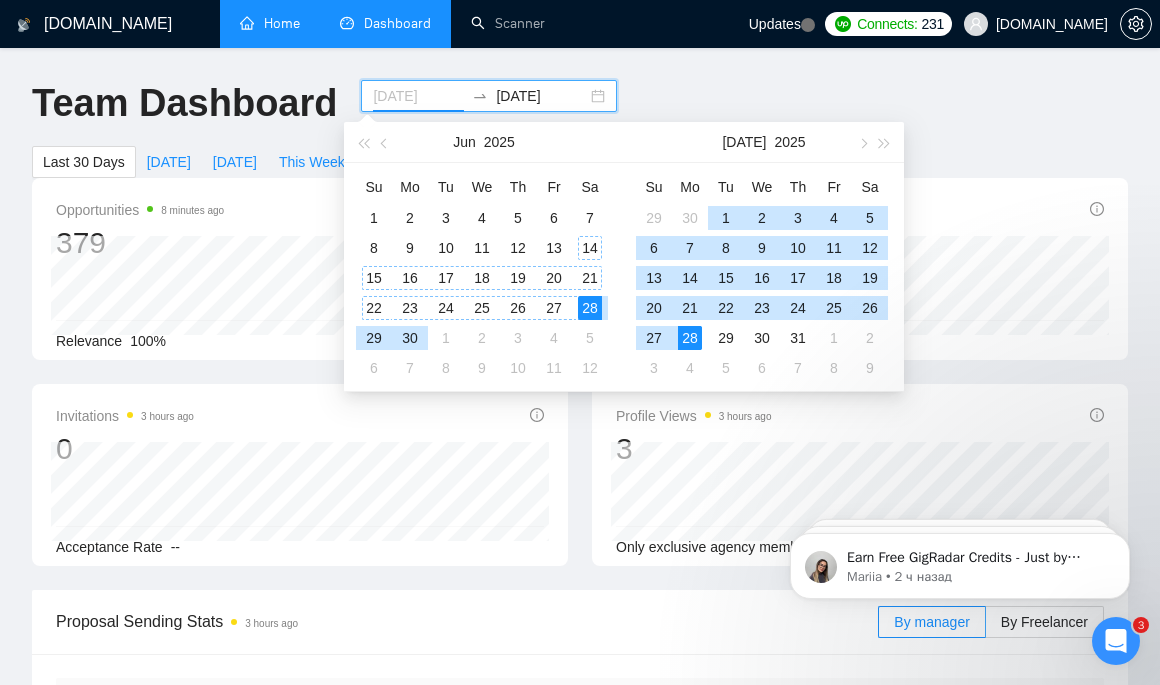 click on "14" at bounding box center [590, 248] 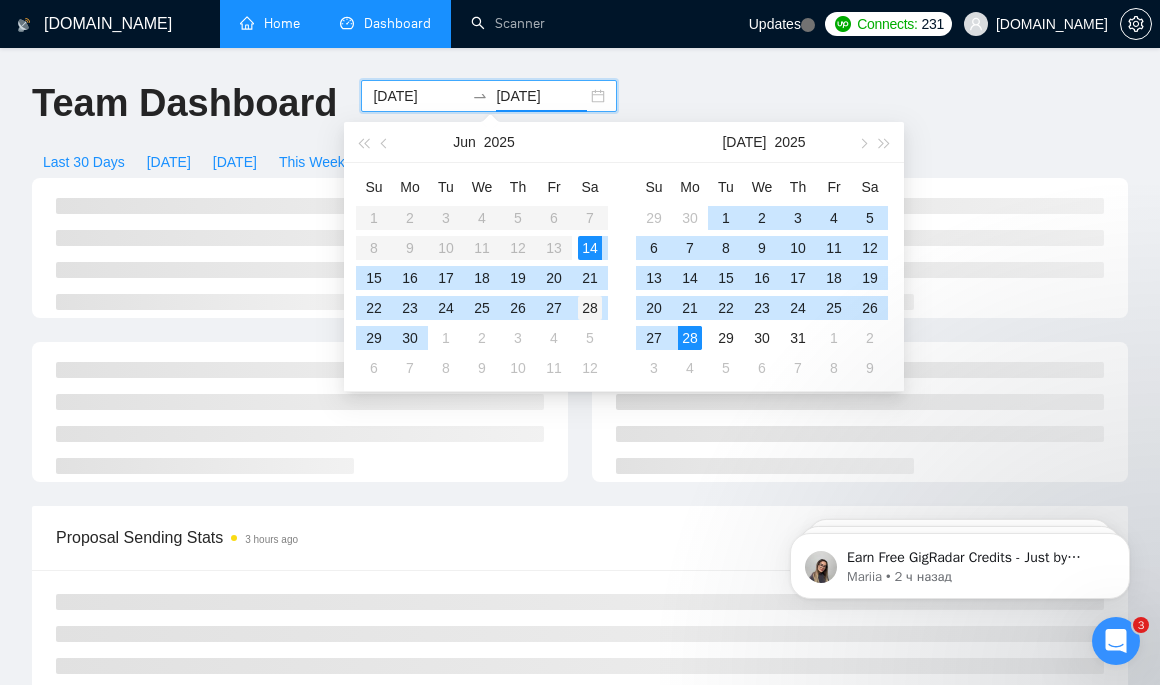 type on "[DATE]" 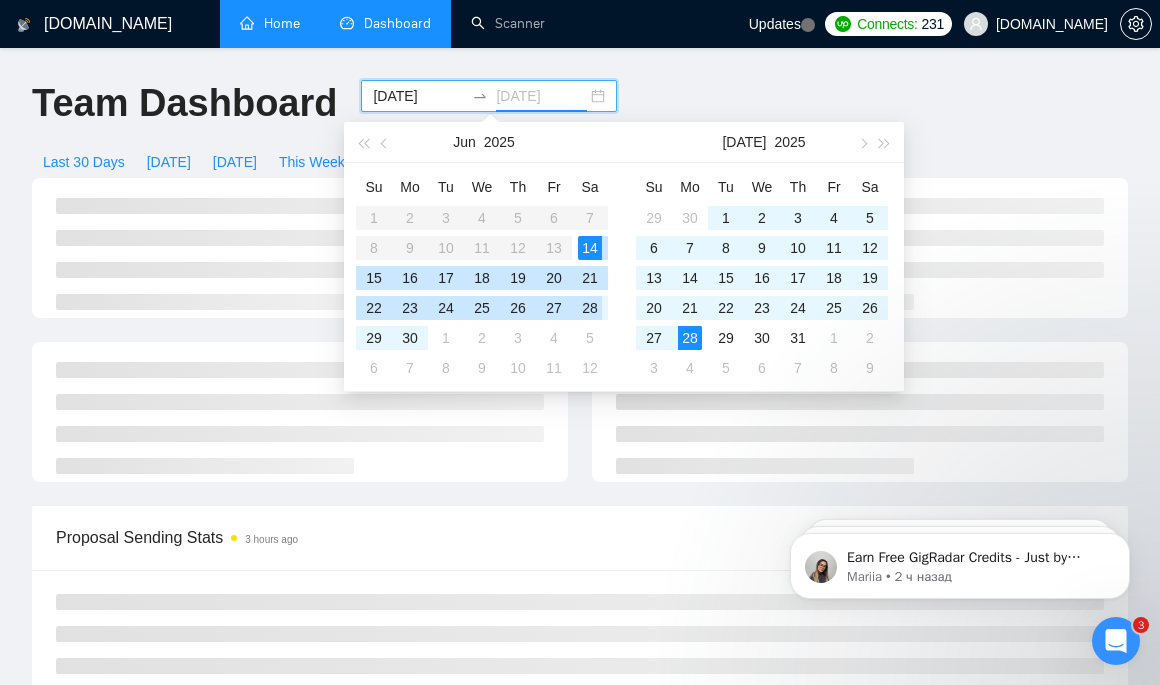 click on "28" at bounding box center (590, 308) 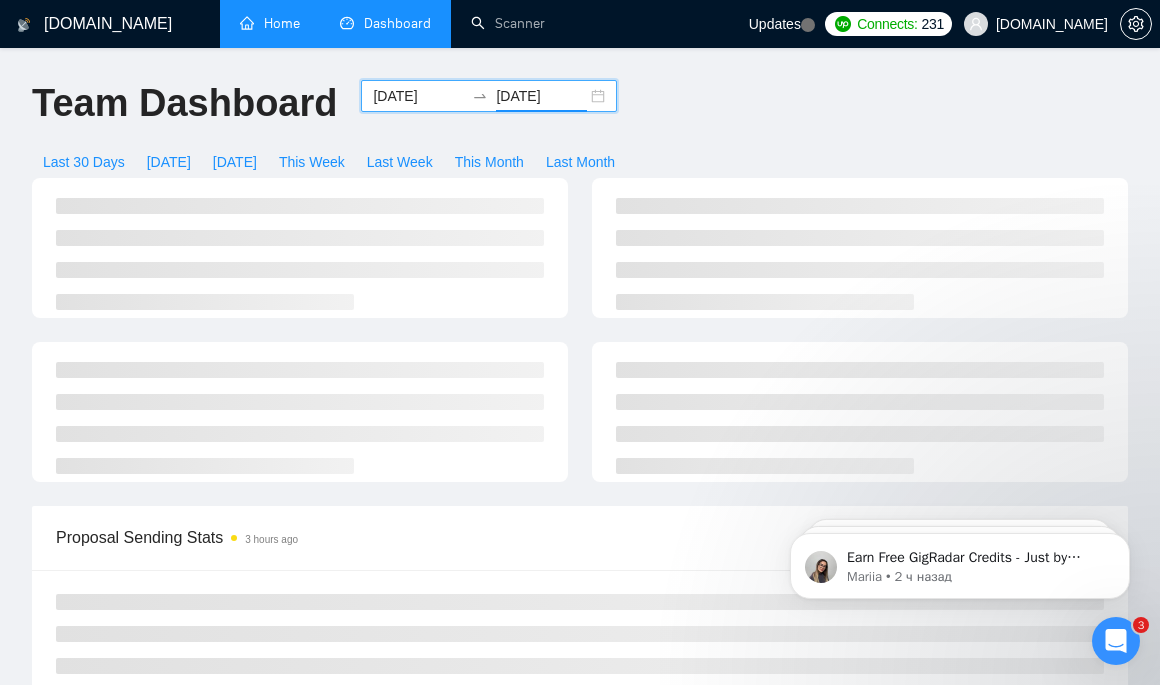 click at bounding box center [300, 412] 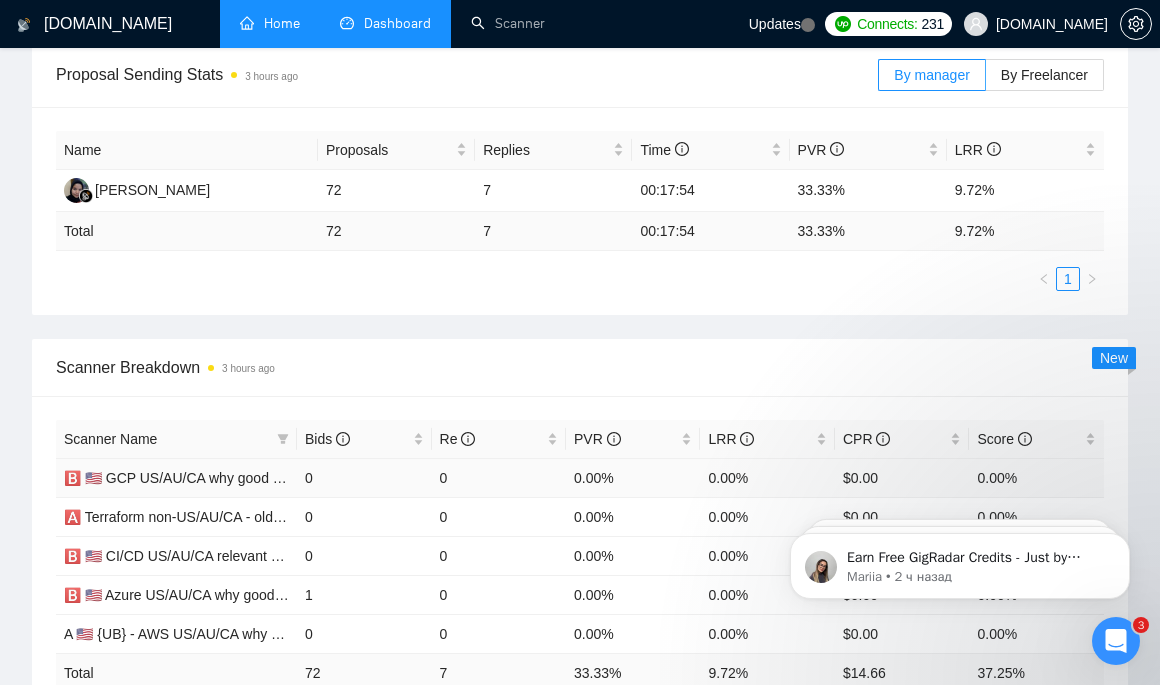 scroll, scrollTop: 564, scrollLeft: 0, axis: vertical 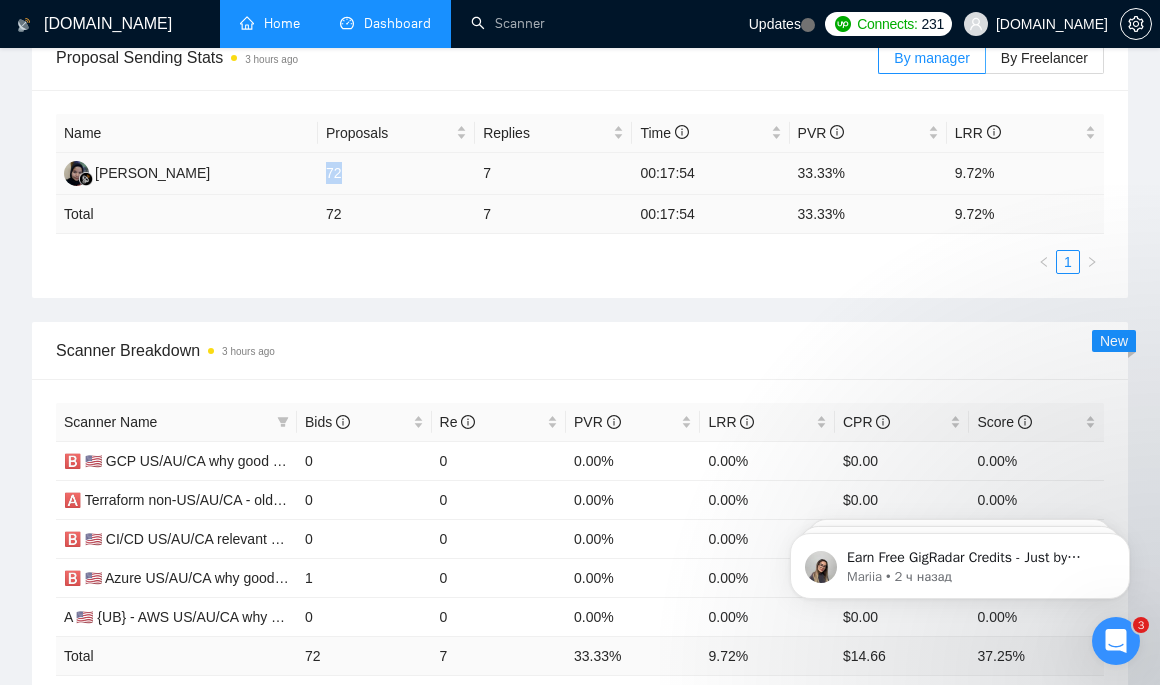 drag, startPoint x: 328, startPoint y: 169, endPoint x: 359, endPoint y: 171, distance: 31.06445 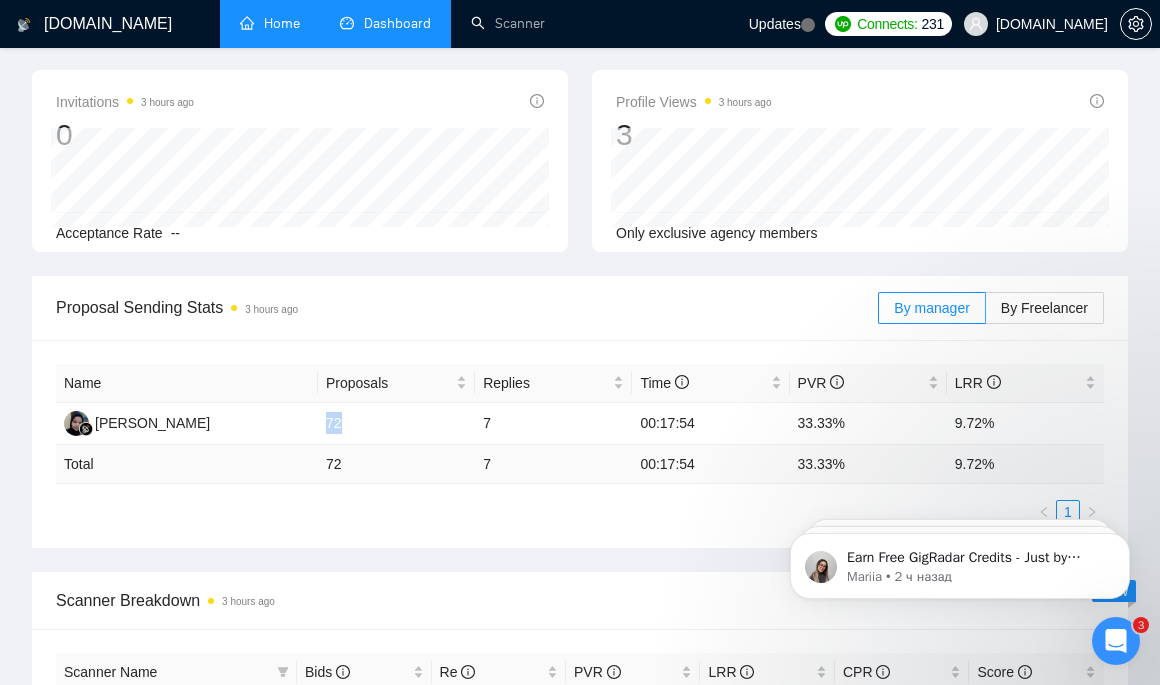 scroll, scrollTop: 0, scrollLeft: 0, axis: both 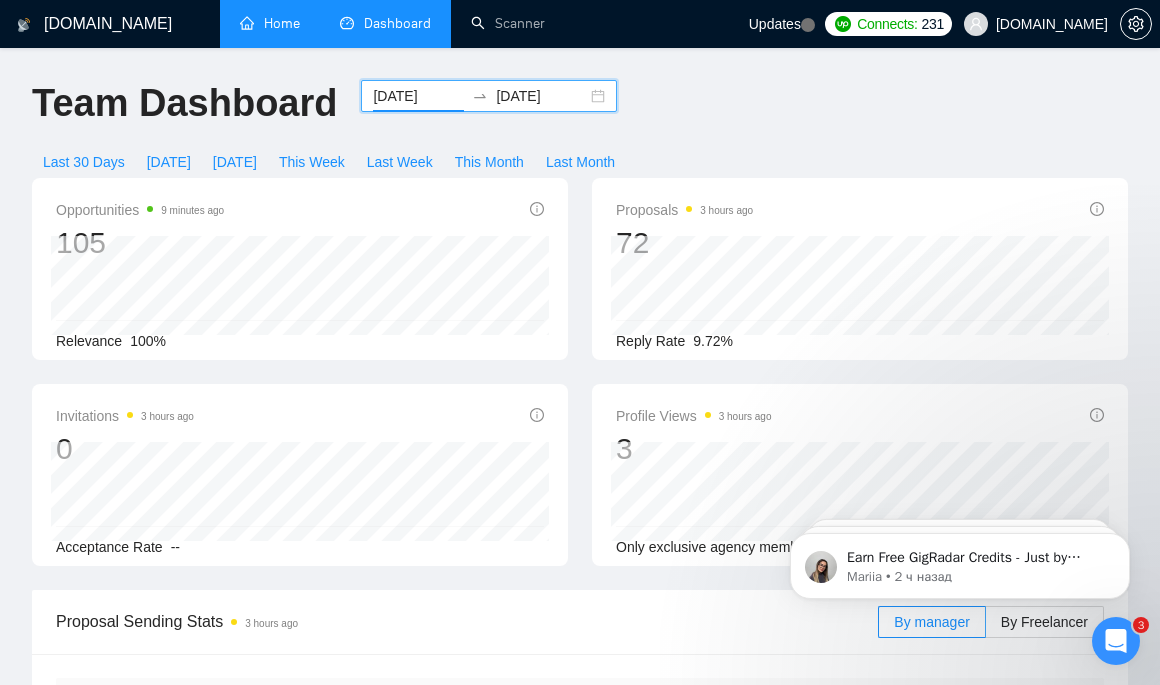 click on "[DATE]" at bounding box center (418, 96) 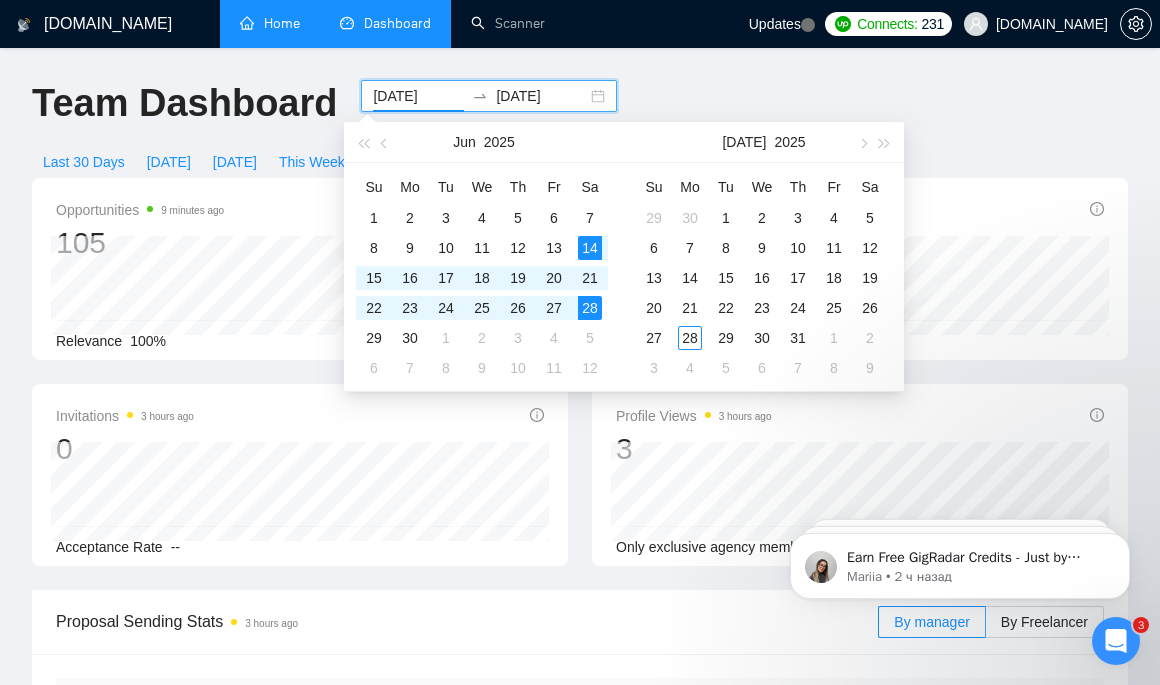 click on "[DOMAIN_NAME] Home Dashboard Scanner Updates
Connects: 231 [DOMAIN_NAME] Team Dashboard [DATE] [DATE] Last 30 Days [DATE] [DATE] This Week Last Week This Month Last Month Opportunities 9 minutes ago 105   [DATE]
Relevant 16 Relevance 100% Proposals 3 hours ago 72   Reply Rate 9.72% Invitations 3 hours ago 0   Acceptance Rate -- Profile Views 3 hours ago 3   Only exclusive agency members Proposal Sending Stats 3 hours ago By manager By Freelancer Name Proposals Replies Time   PVR   LRR   [PERSON_NAME] 72 7 00:17:54 33.33% 9.72% Total 72 7 00:17:54 33.33 % 9.72 % 1 Scanner Breakdown 3 hours ago Scanner Name Bids   Re   PVR   LRR   CPR   Score   🅱️ 🇺🇸 GCP US/AU/CA why good fit - 0 0 0.00% 0.00% $0.00 0.00% 🅰️ Terraform non-US/AU/CA - old CL 0 0 0.00% 0.00% $0.00 0.00% 🅱️ 🇺🇸 CI/CD US/AU/CA relevant exp  0 0 0.00% 0.00% $0.00 0.00% 🅱️ 🇺🇸 Azure US/AU/CA why good fit -  1 0 0.00% 0.00% $0.00 0.00% 0 0 72" at bounding box center [580, 1228] 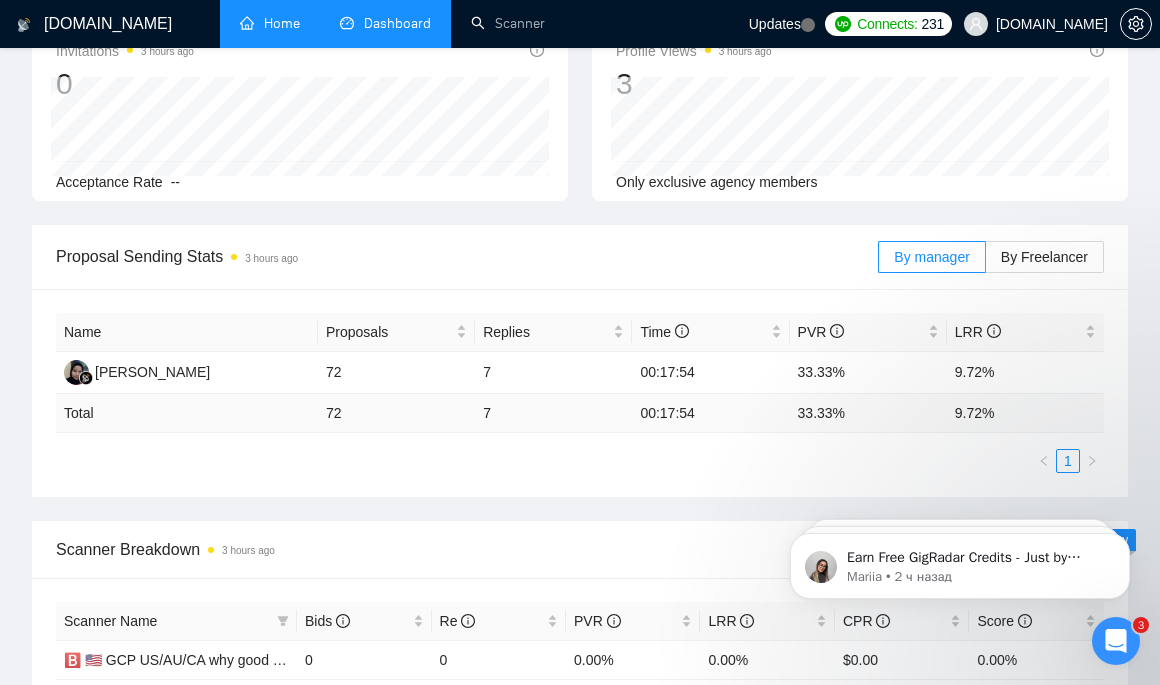 scroll, scrollTop: 485, scrollLeft: 0, axis: vertical 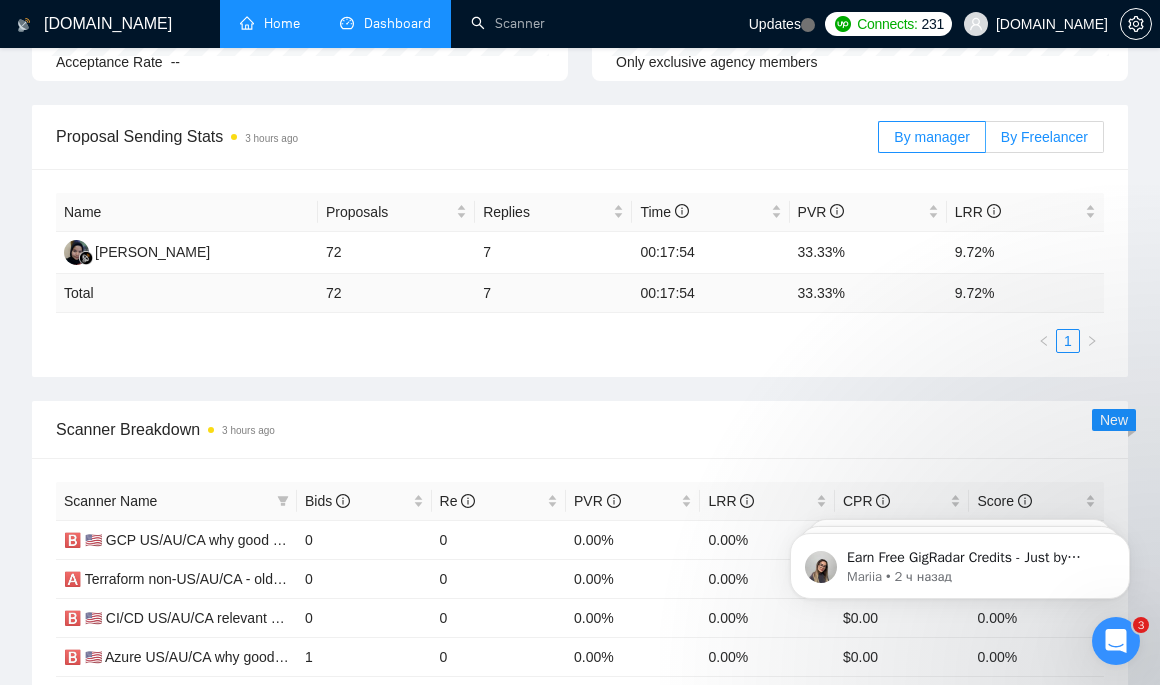 click on "By Freelancer" at bounding box center (1044, 137) 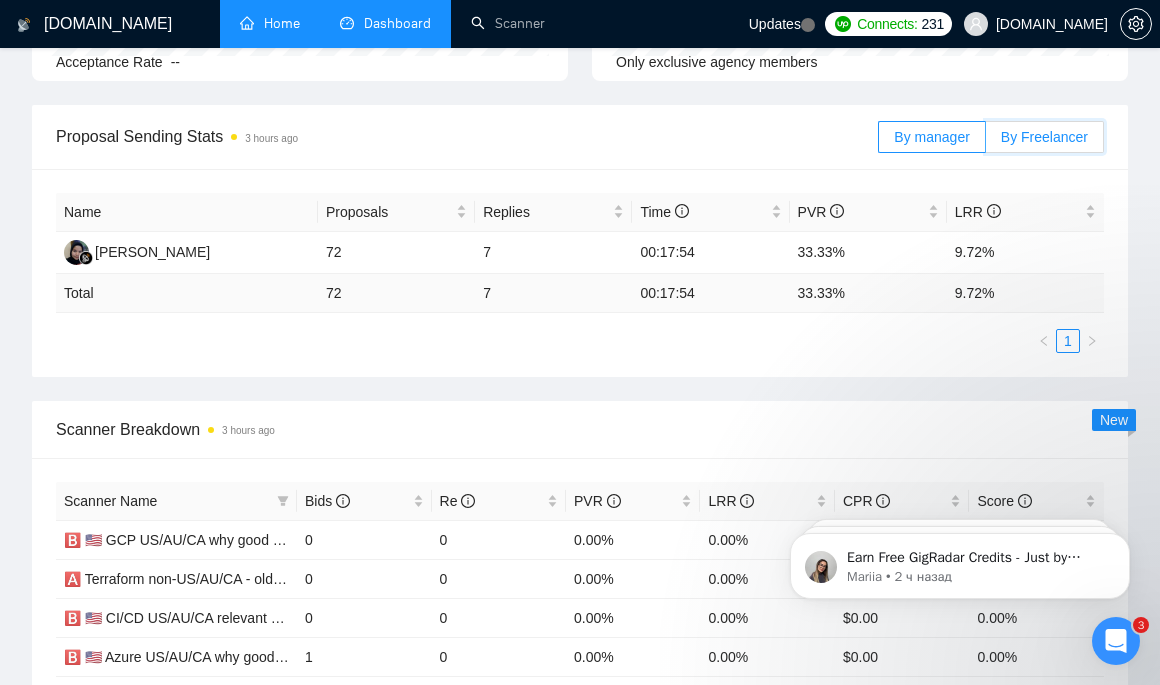 click on "By Freelancer" at bounding box center [986, 142] 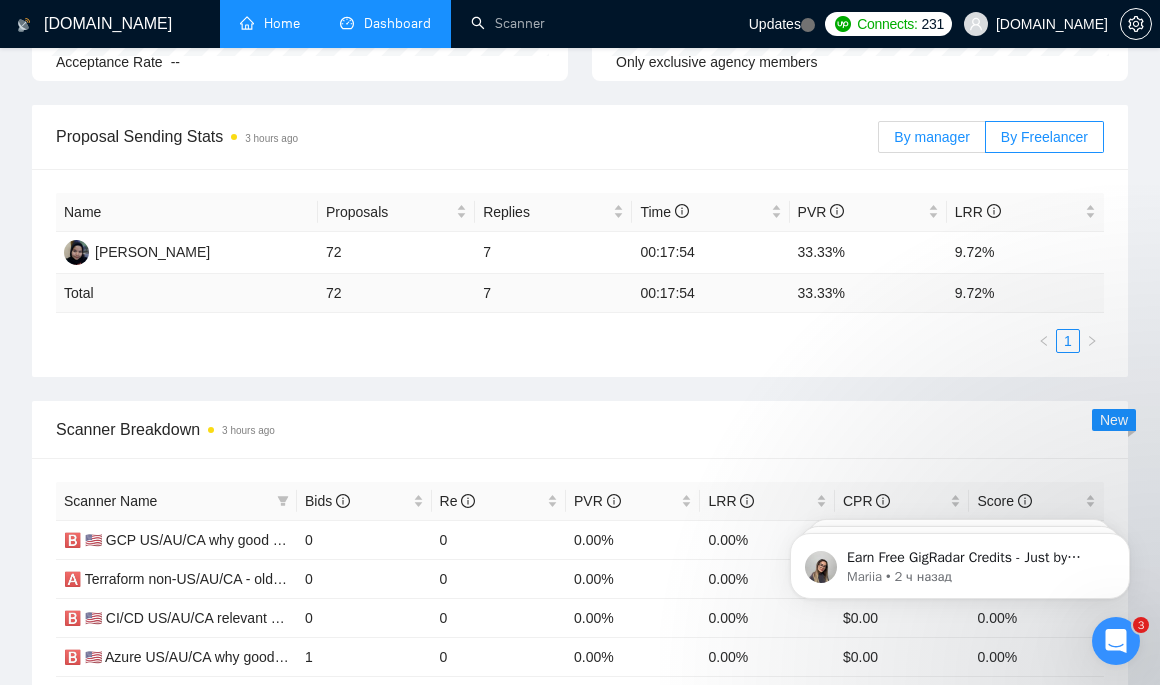 click on "By manager" at bounding box center (931, 137) 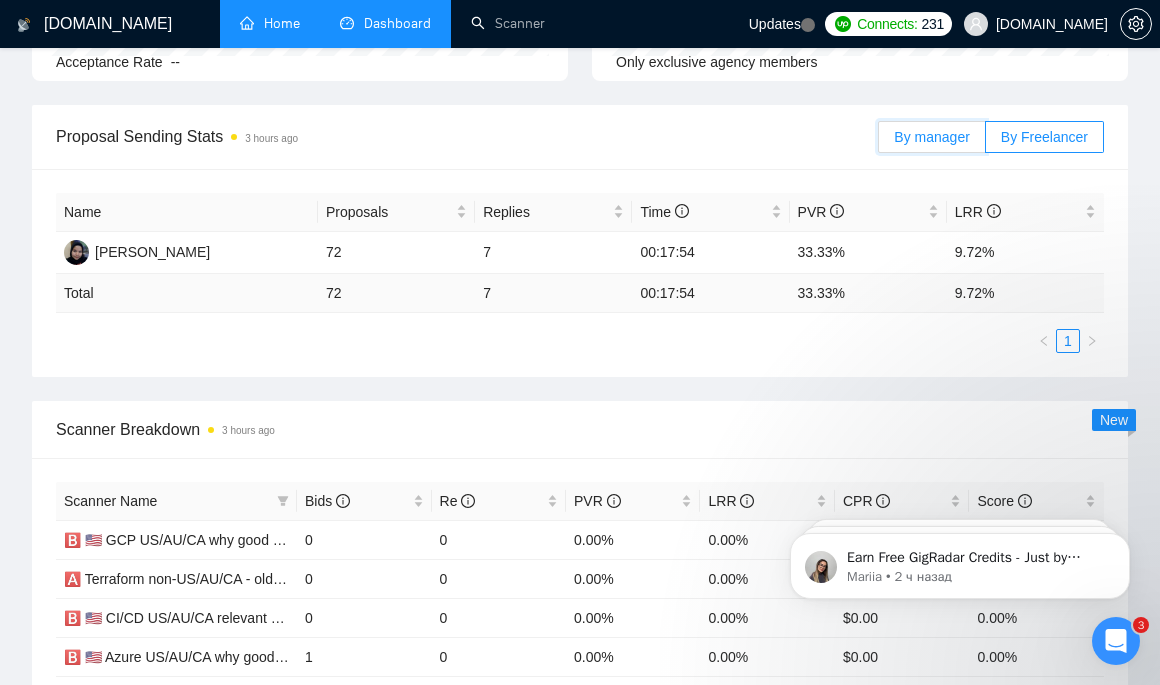 click on "By manager" at bounding box center (879, 142) 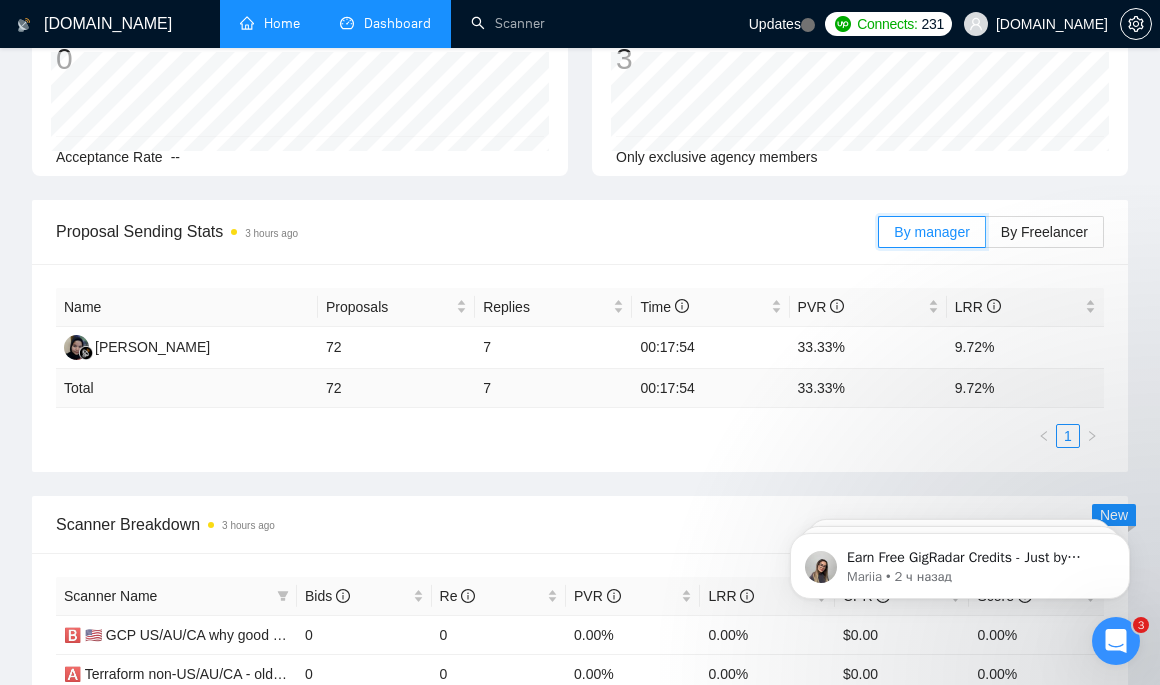 scroll, scrollTop: 0, scrollLeft: 0, axis: both 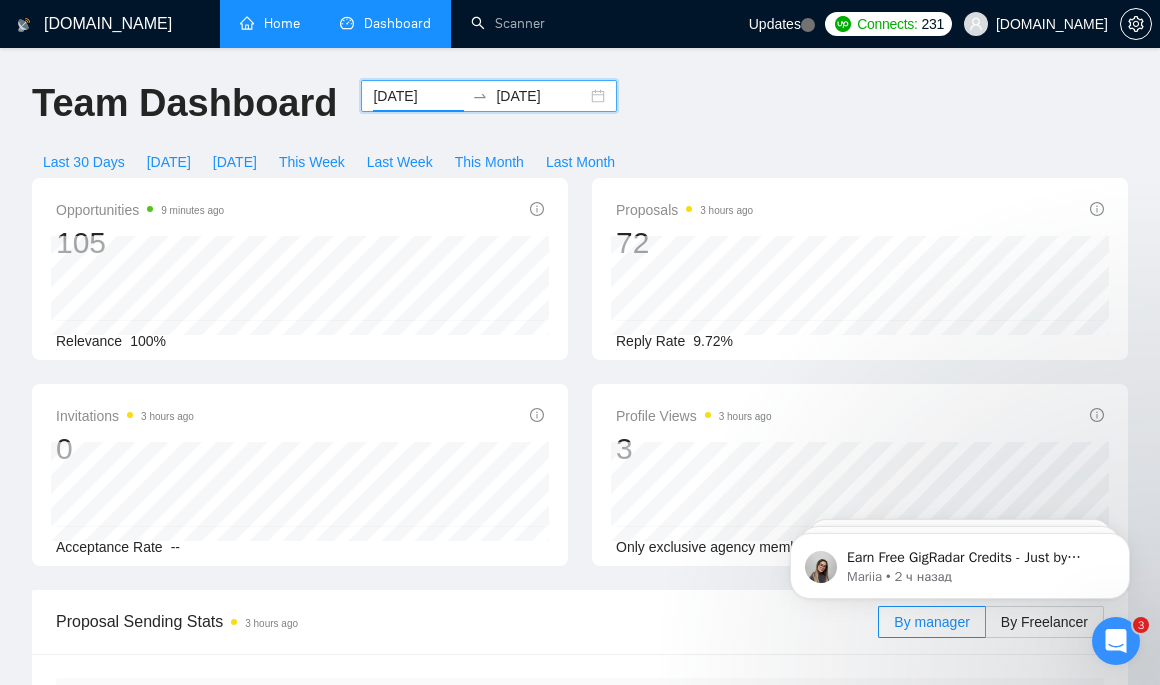 click on "[DATE]" at bounding box center (418, 96) 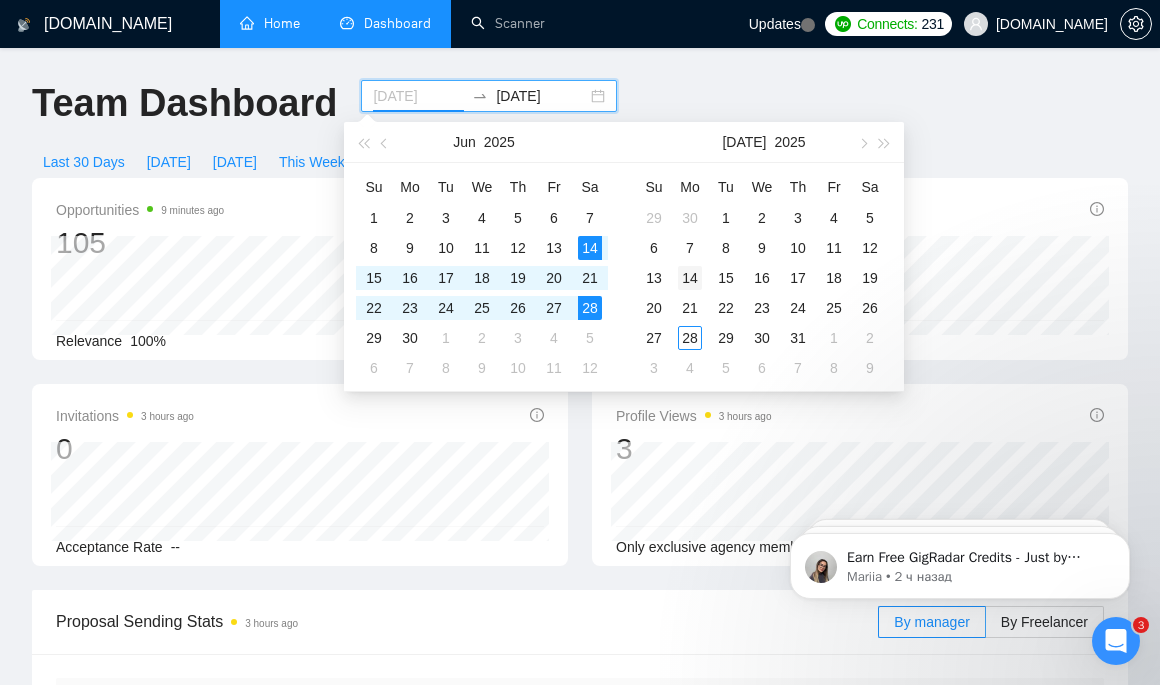 type on "[DATE]" 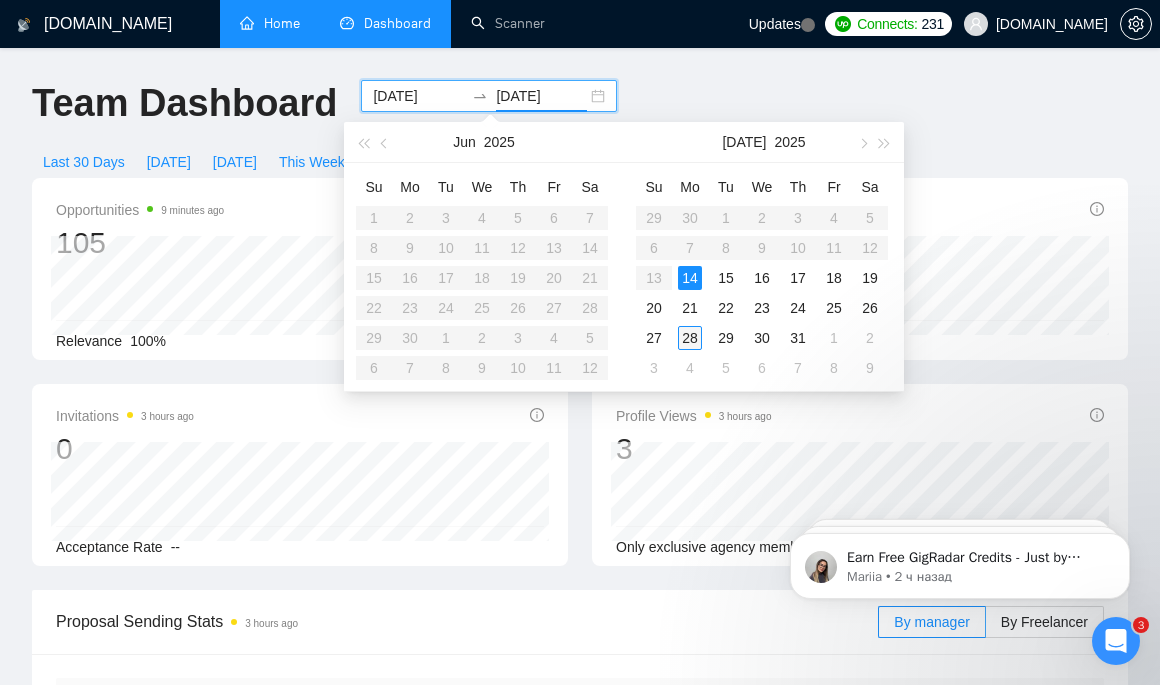 type on "[DATE]" 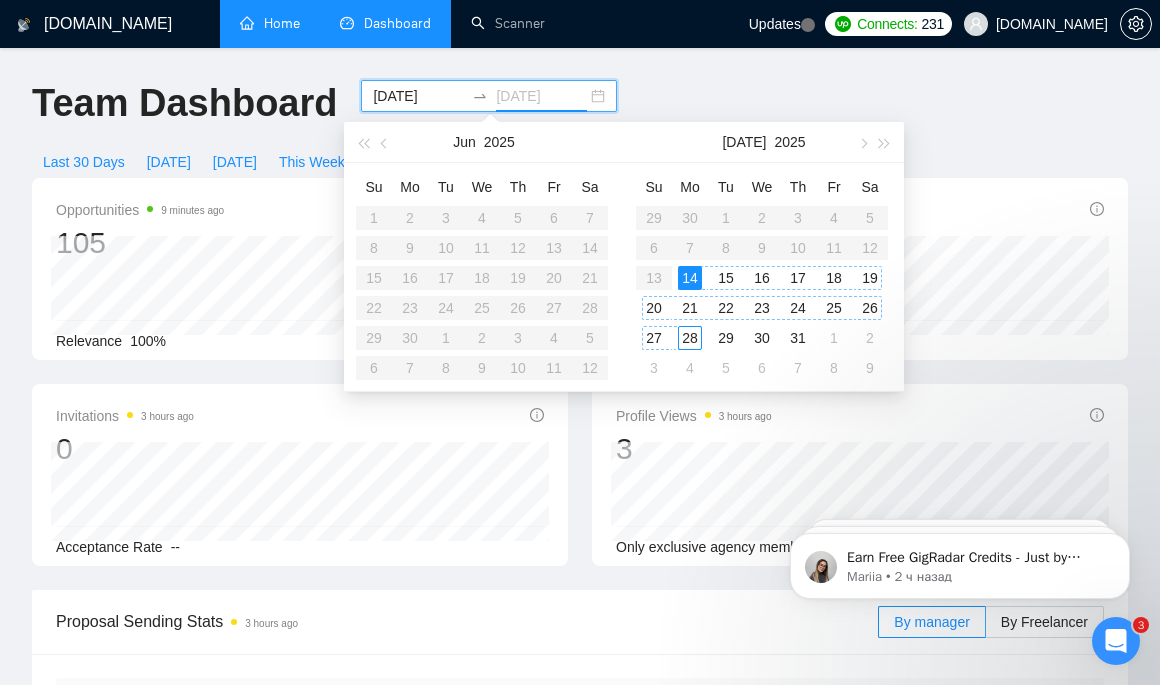 click on "28" at bounding box center [690, 338] 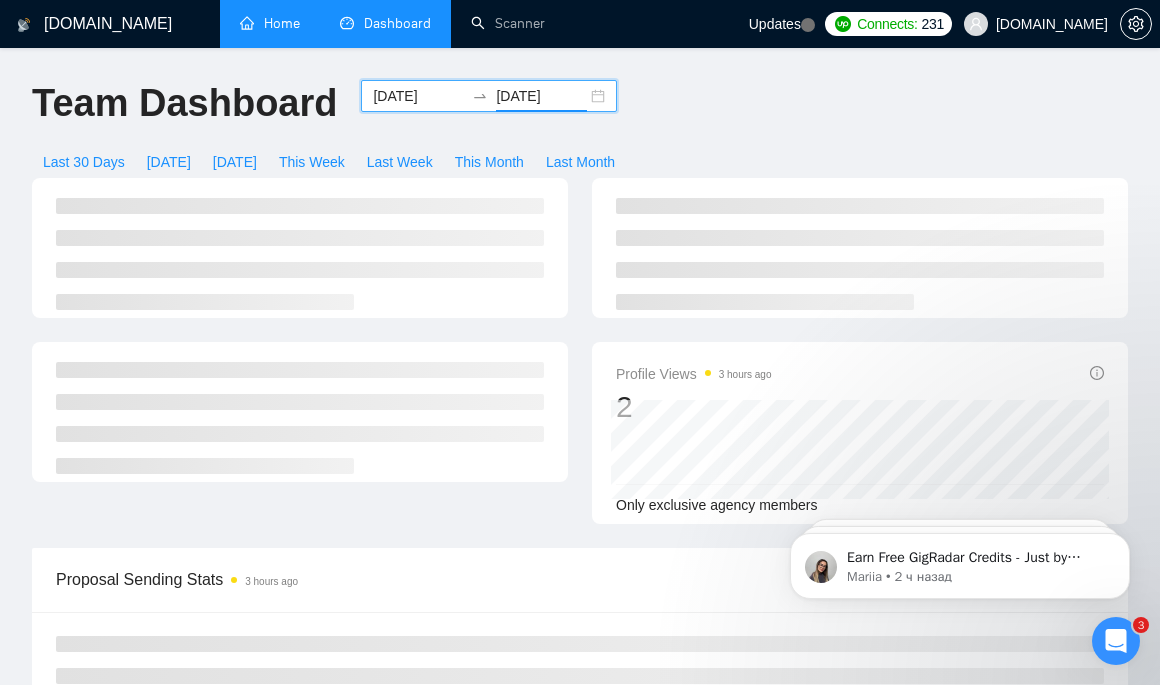 click at bounding box center [300, 433] 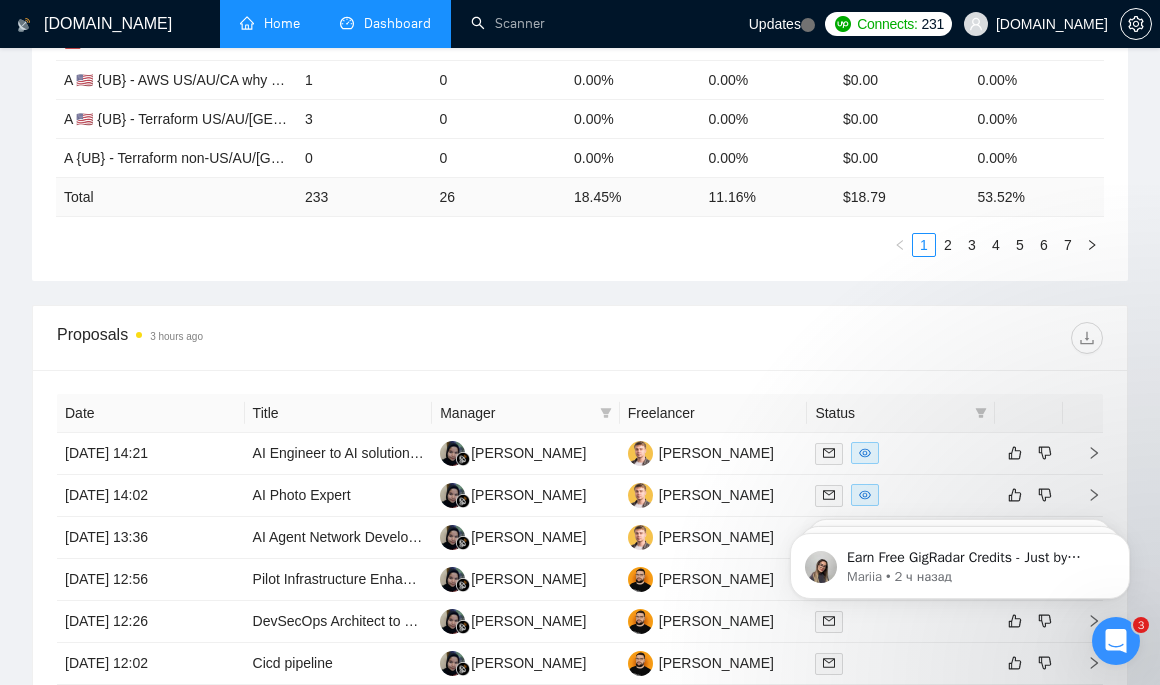 scroll, scrollTop: 880, scrollLeft: 0, axis: vertical 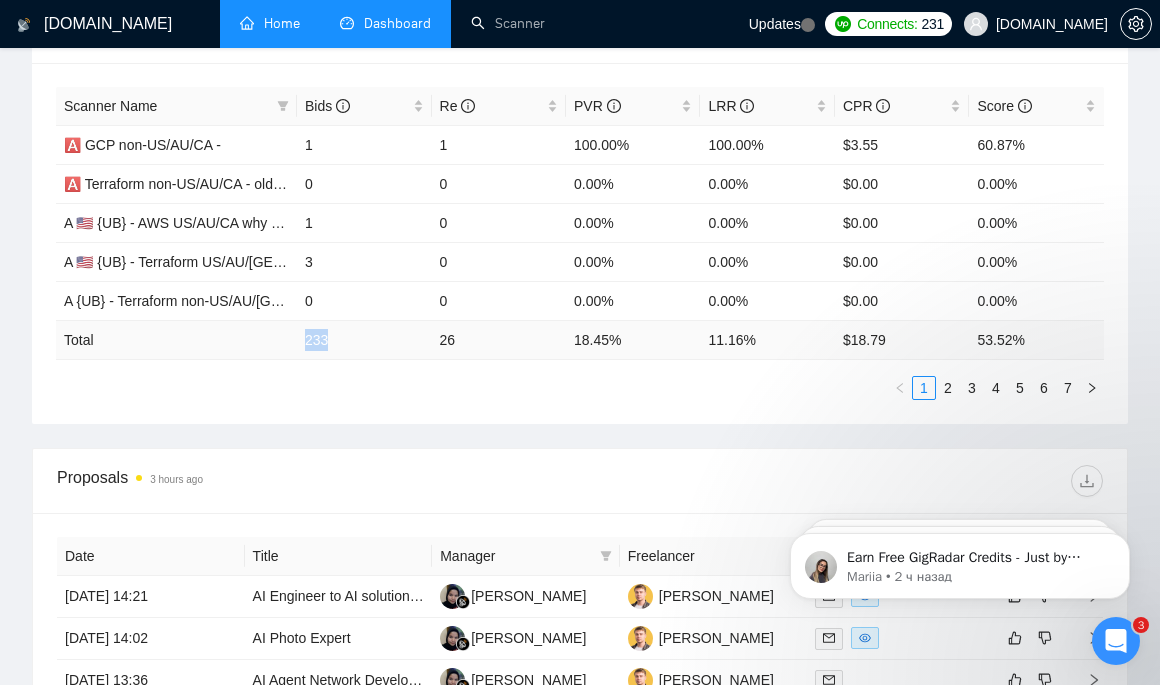 drag, startPoint x: 306, startPoint y: 331, endPoint x: 362, endPoint y: 334, distance: 56.0803 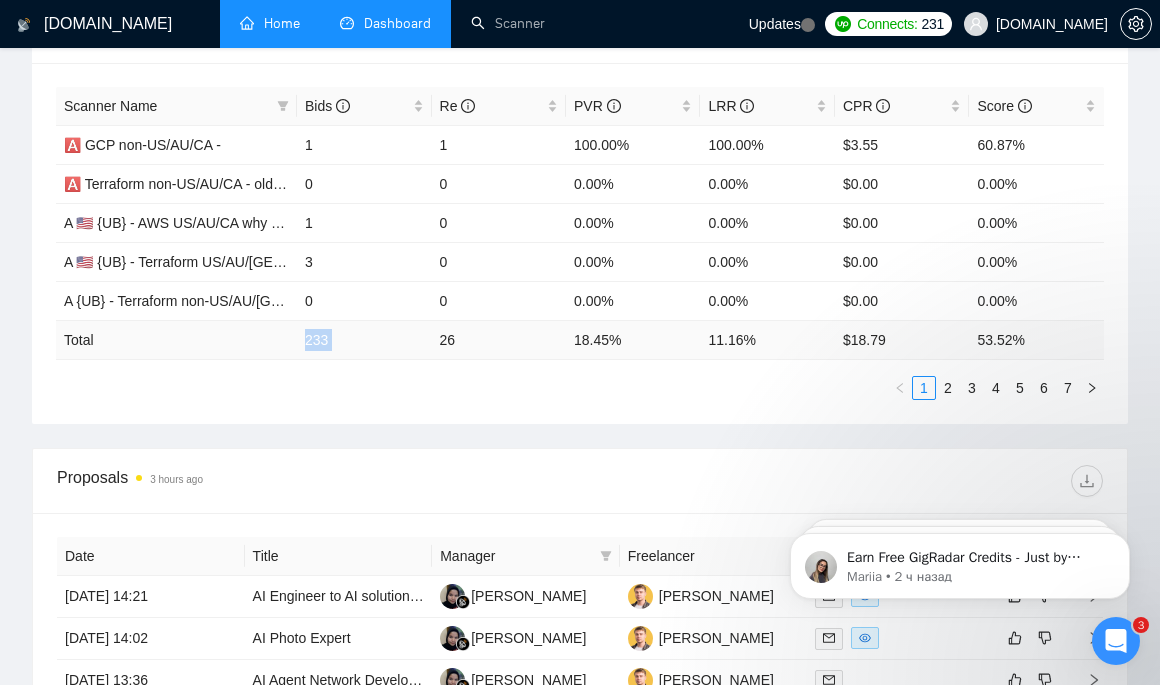 click on "233" at bounding box center [364, 339] 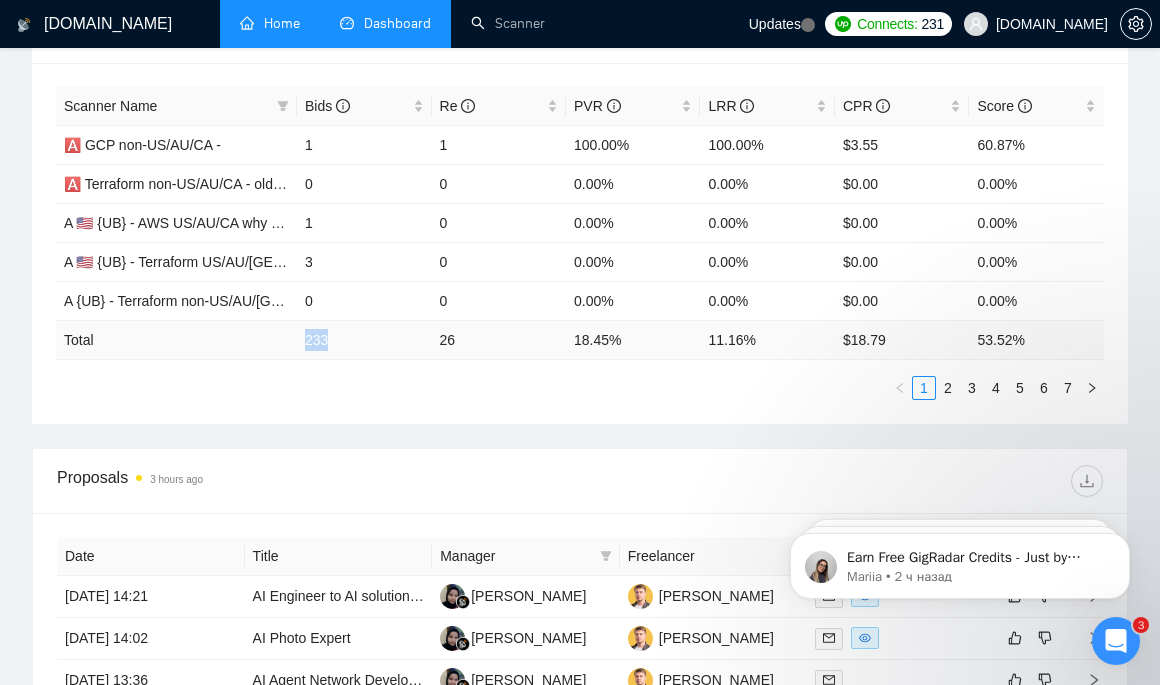 click on "233" at bounding box center [364, 339] 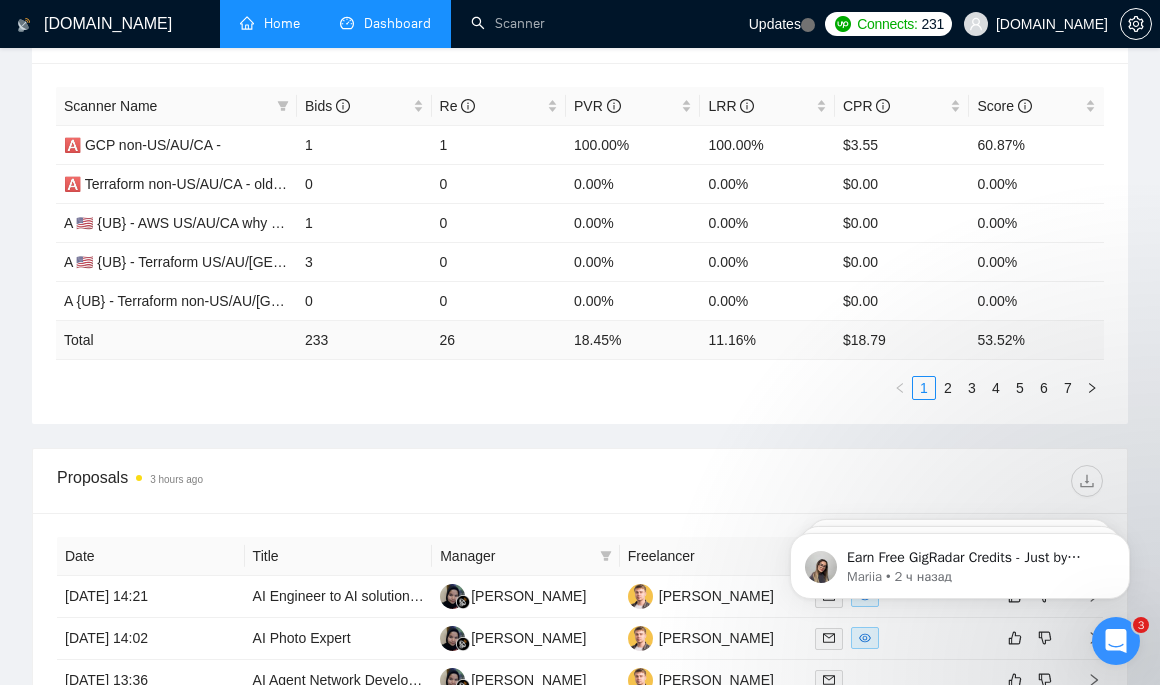 click on "233" at bounding box center (364, 339) 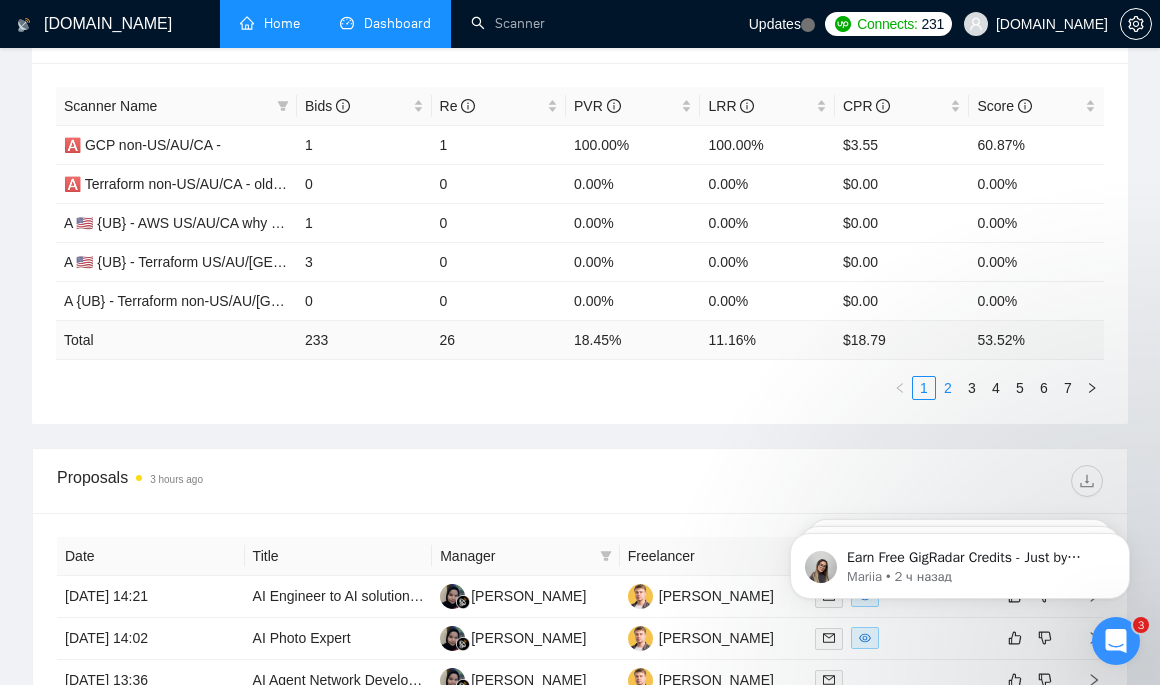 click on "2" at bounding box center (948, 388) 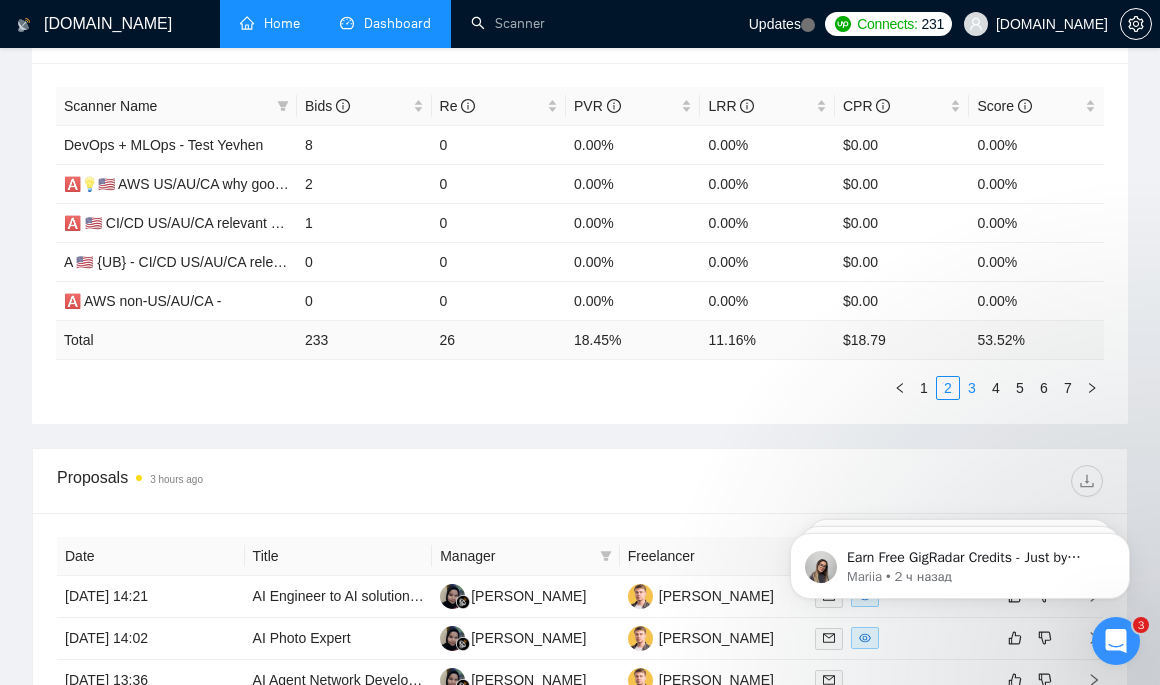 click on "3" at bounding box center (972, 388) 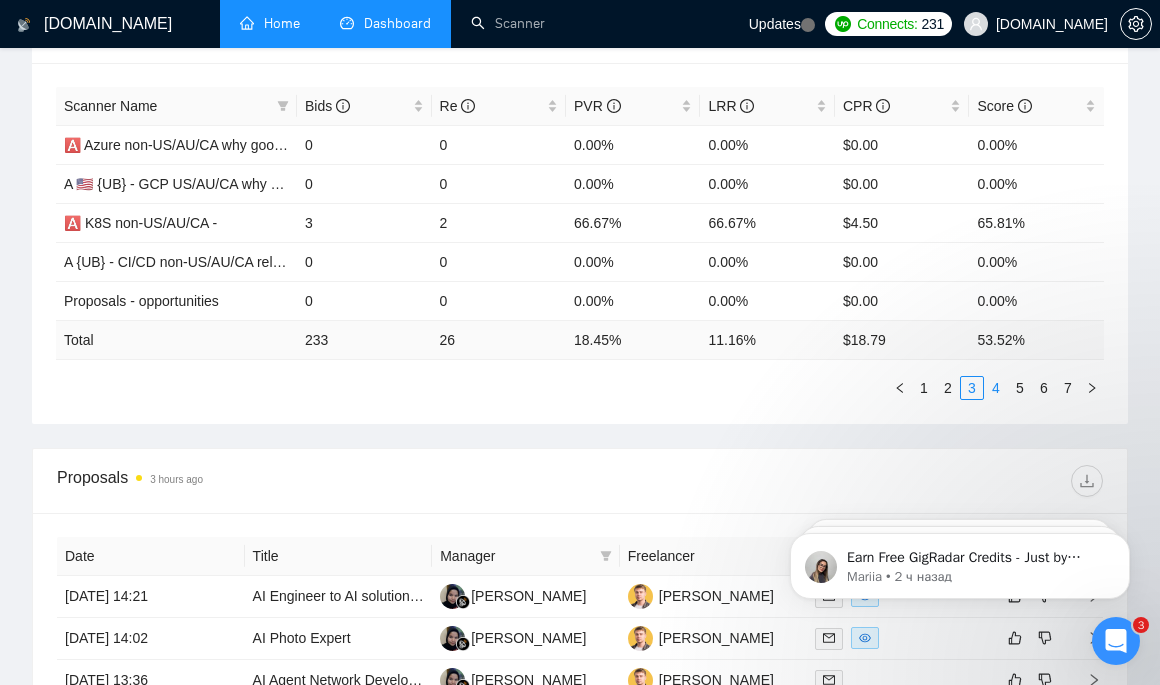 click on "4" at bounding box center [996, 388] 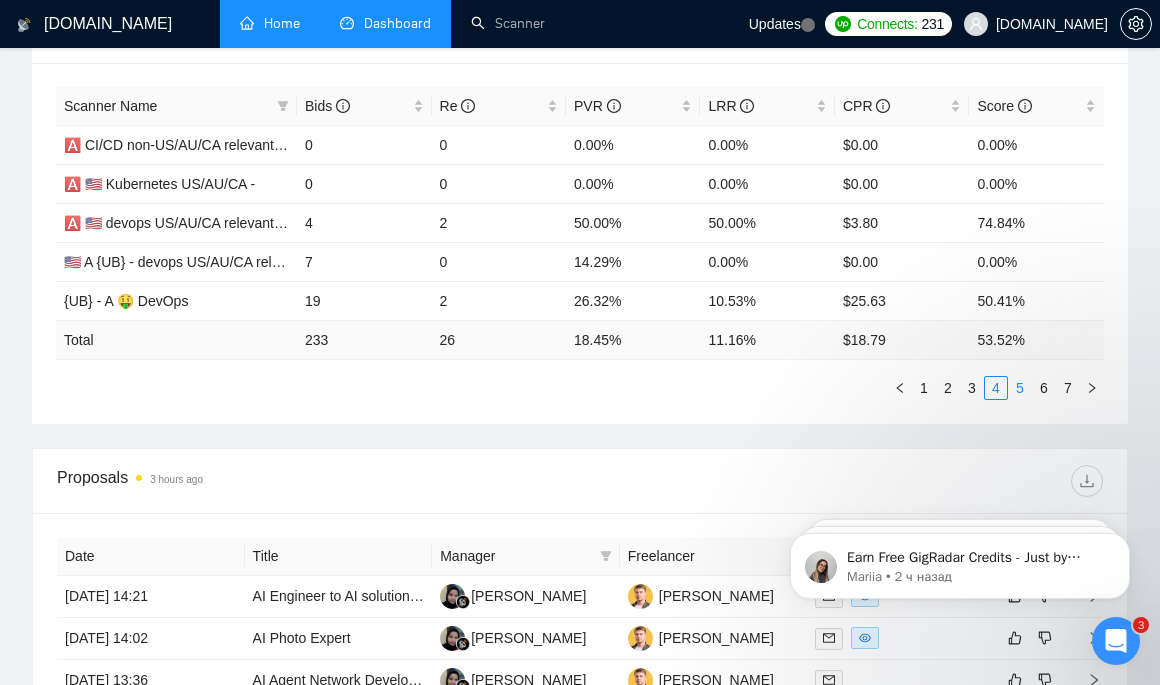 click on "5" at bounding box center (1020, 388) 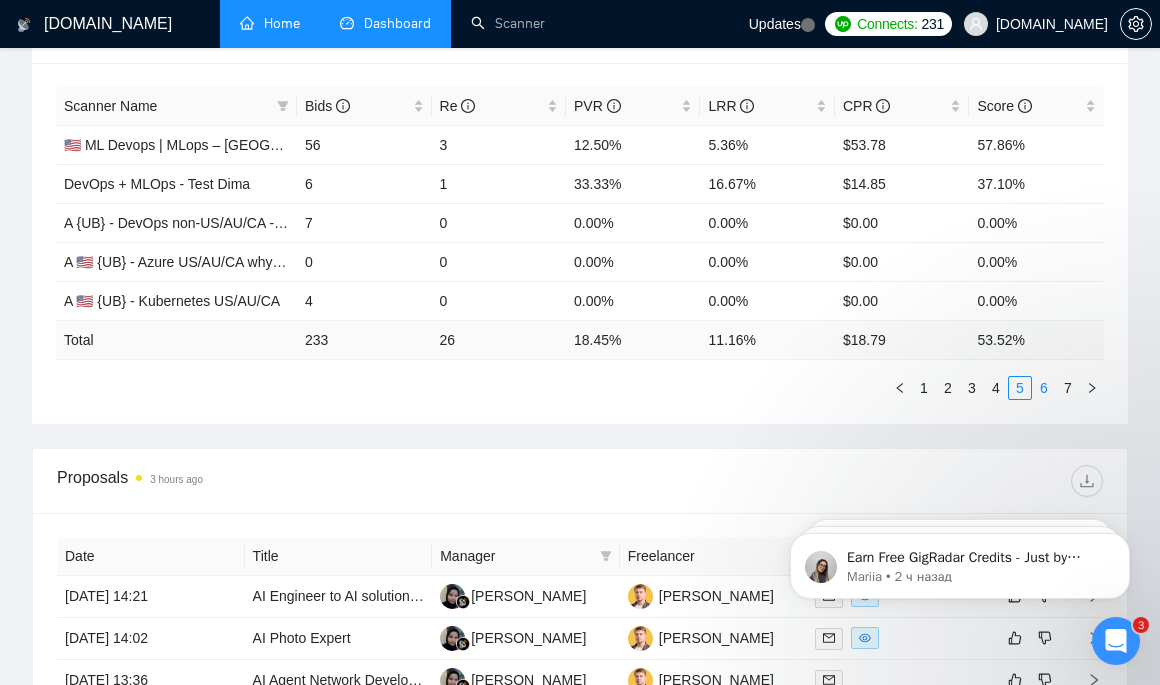 click on "6" at bounding box center [1044, 388] 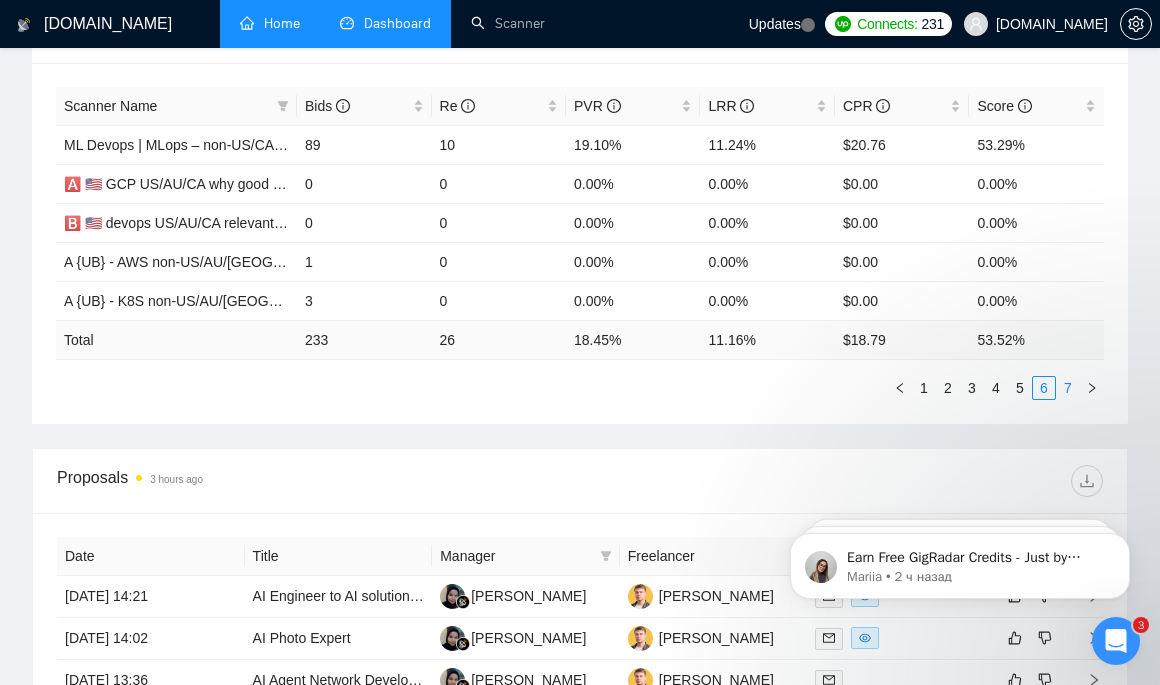 click on "7" at bounding box center [1068, 388] 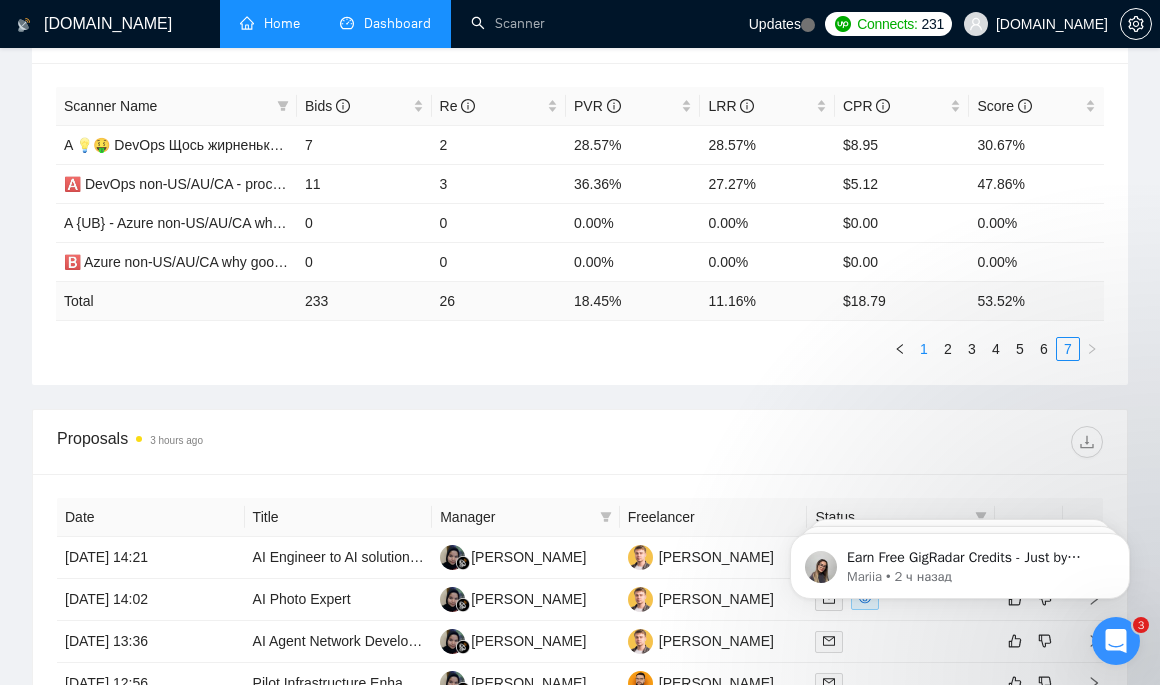 click on "1" at bounding box center [924, 349] 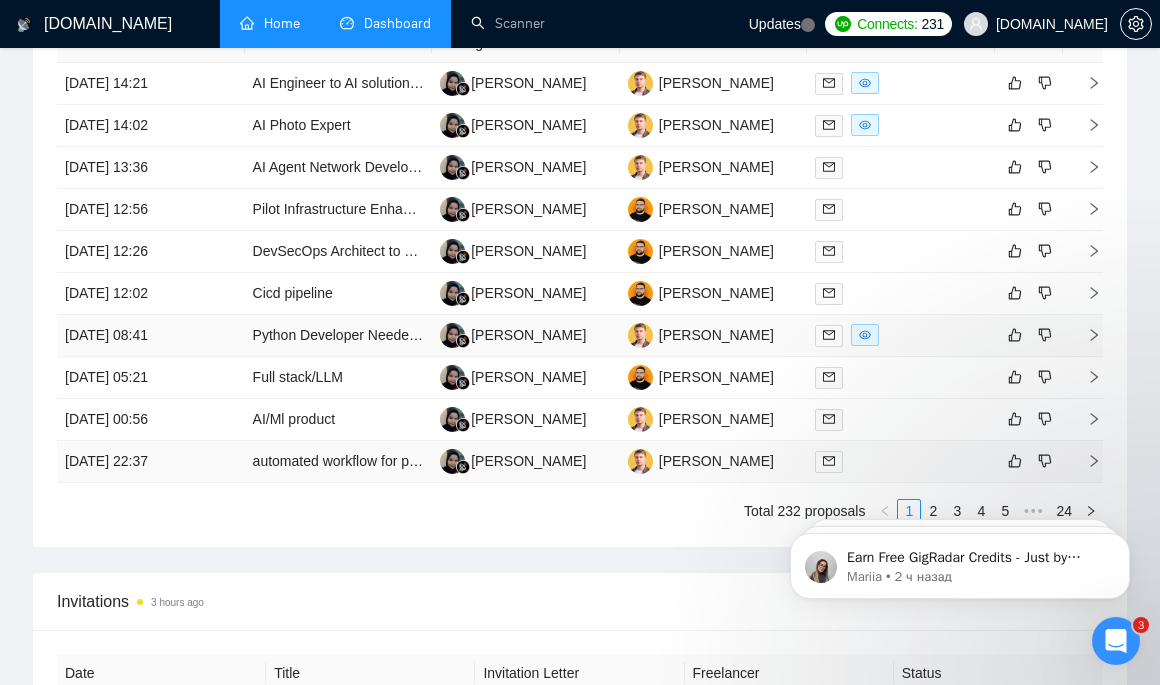 scroll, scrollTop: 1480, scrollLeft: 0, axis: vertical 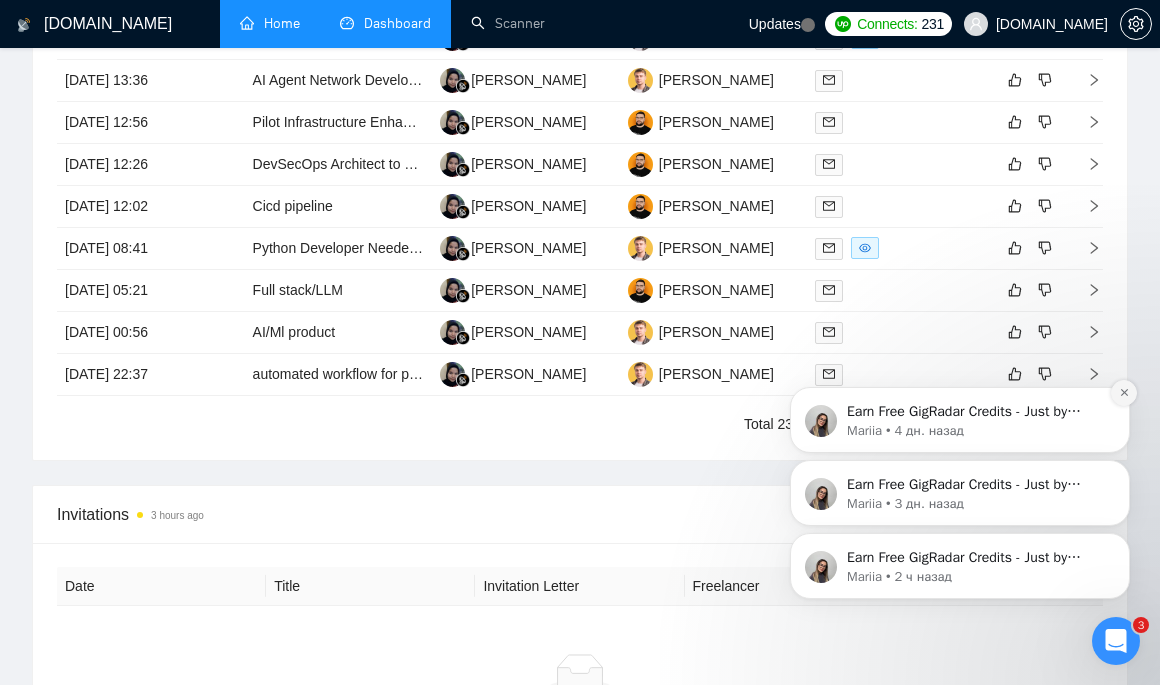 click 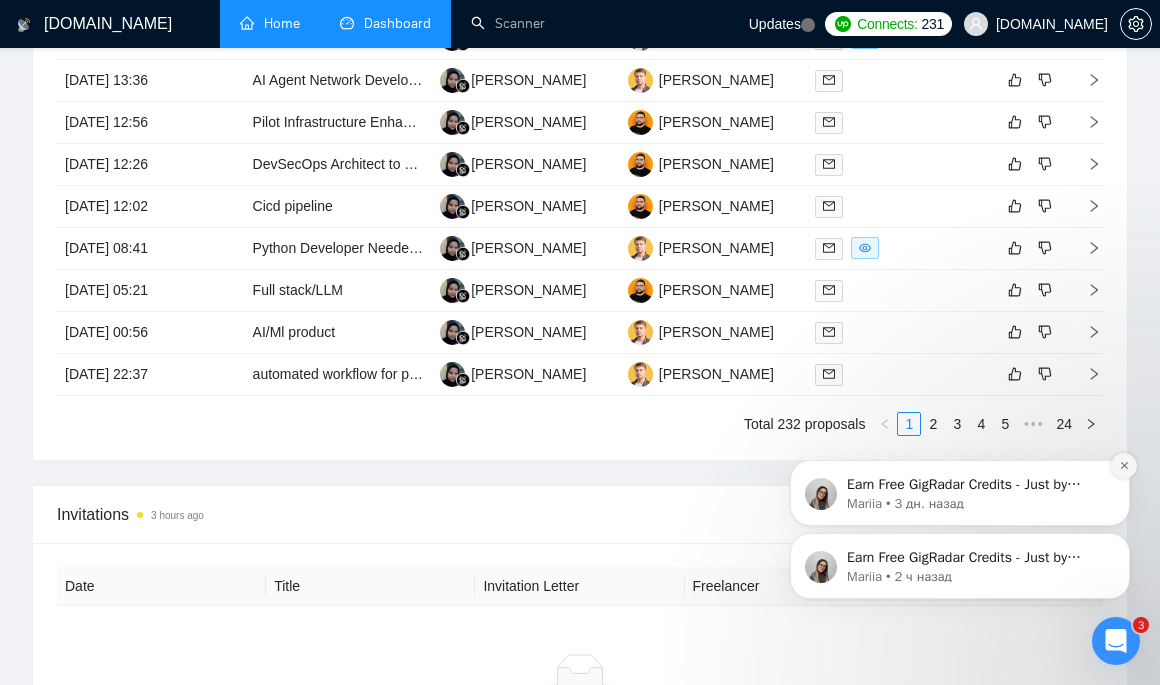 click 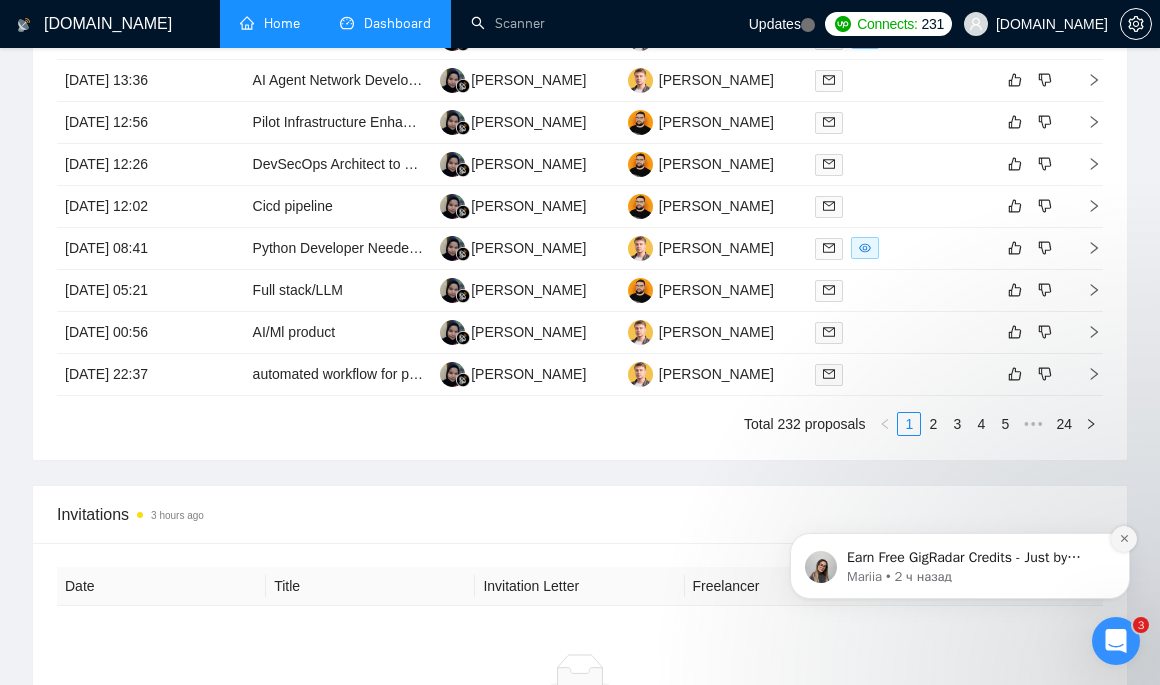 click 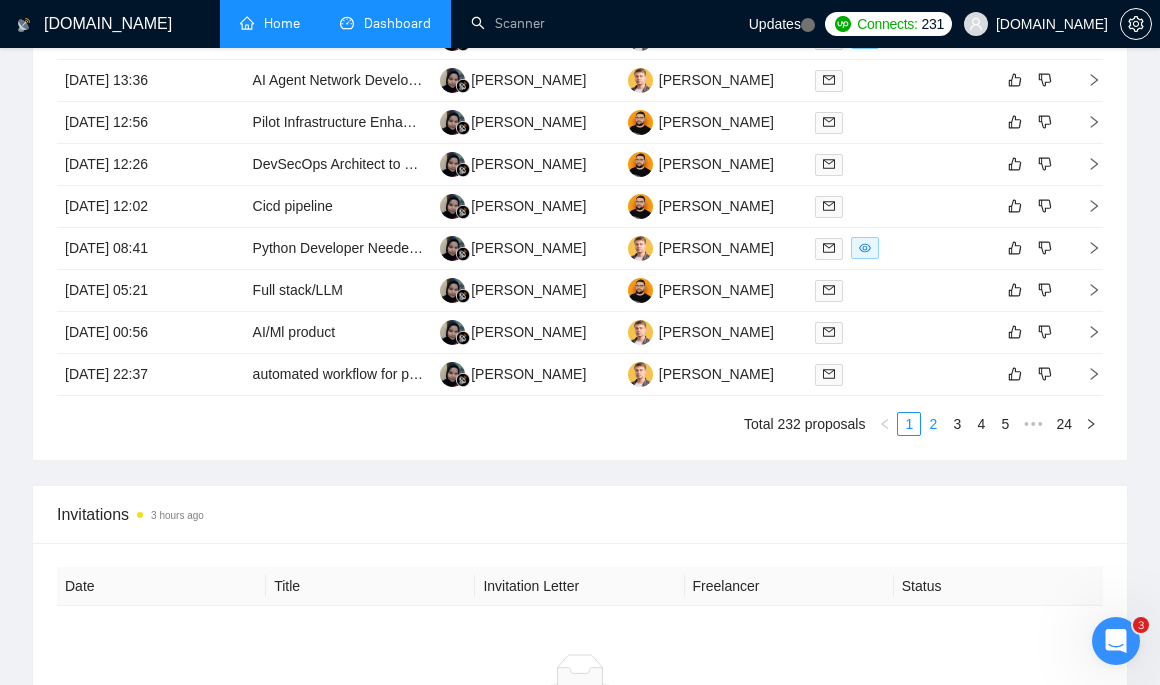 click on "2" at bounding box center (933, 424) 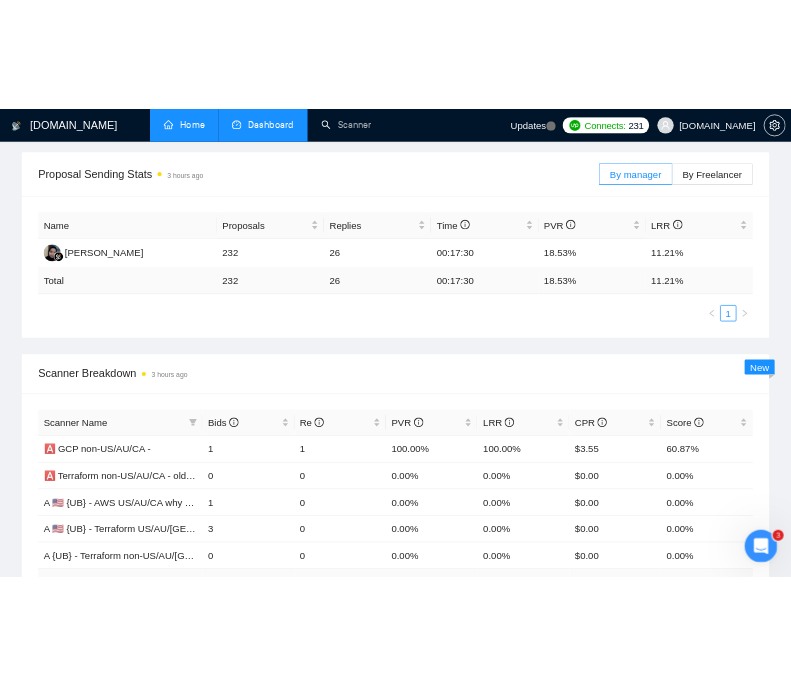 scroll, scrollTop: 435, scrollLeft: 0, axis: vertical 